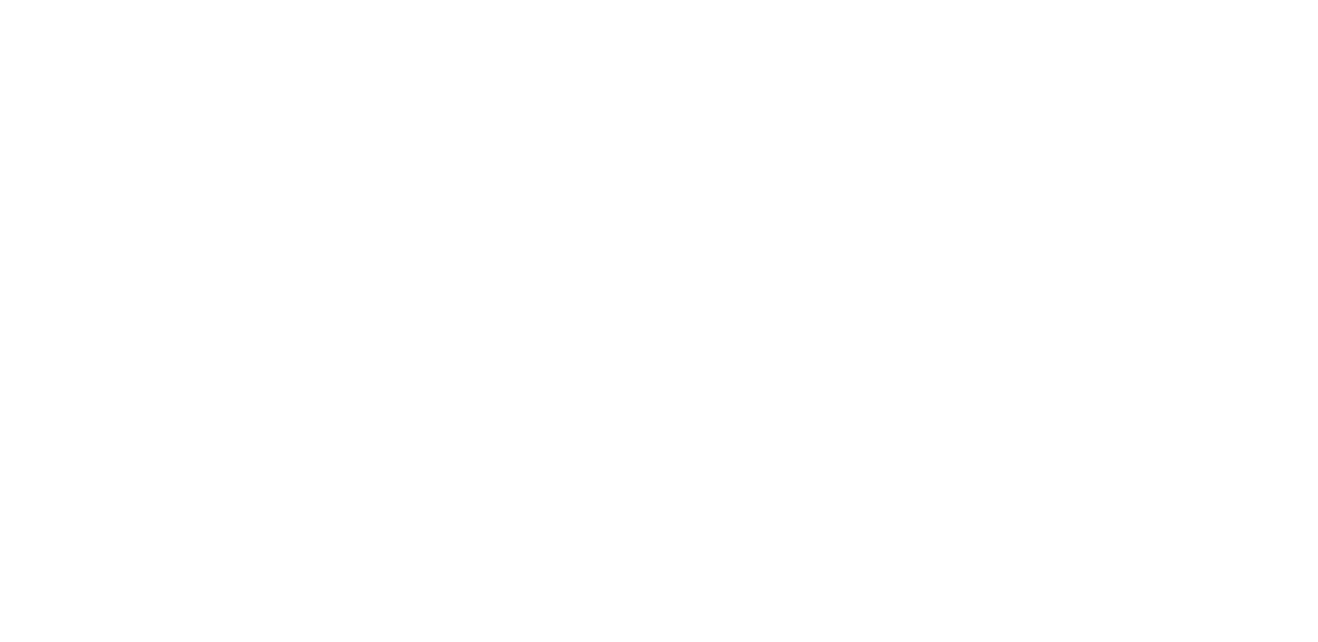 scroll, scrollTop: 0, scrollLeft: 0, axis: both 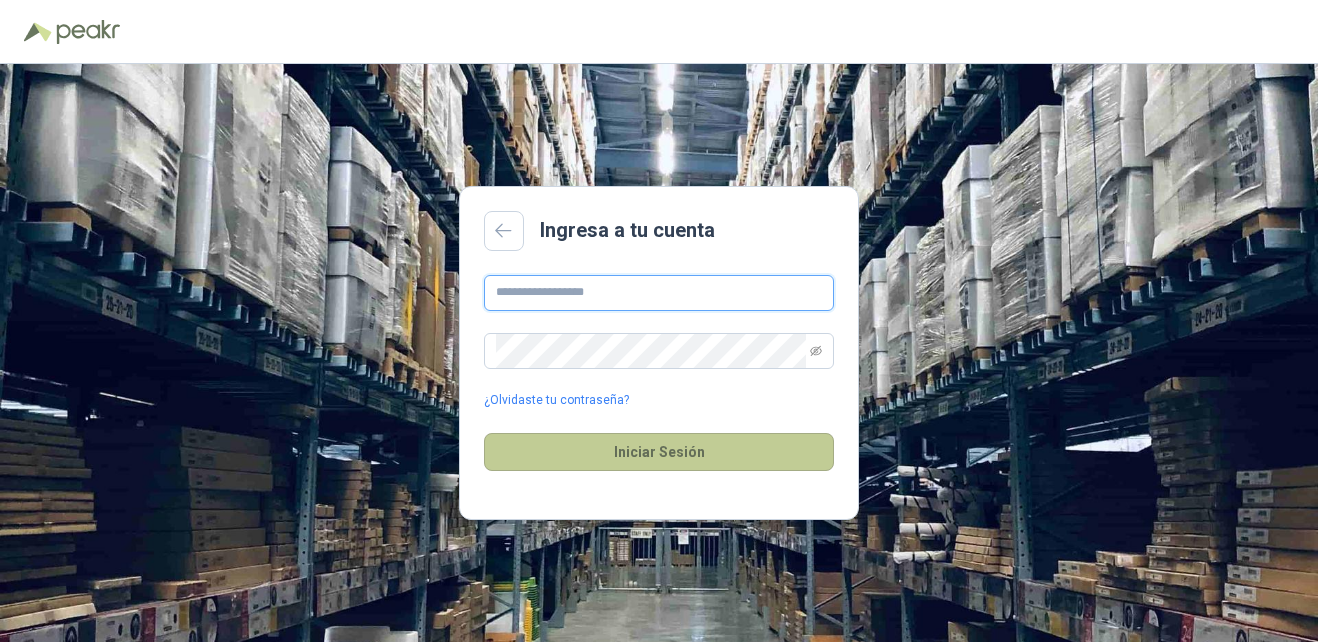 type on "**********" 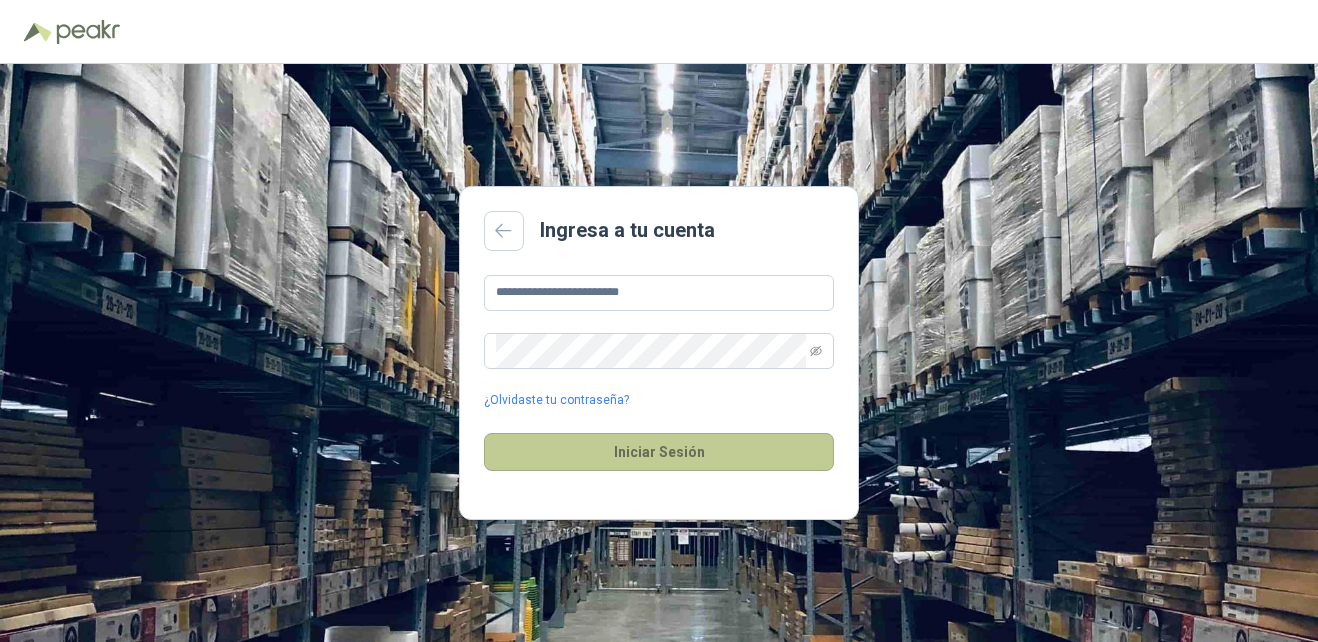 click on "Iniciar Sesión" at bounding box center [659, 452] 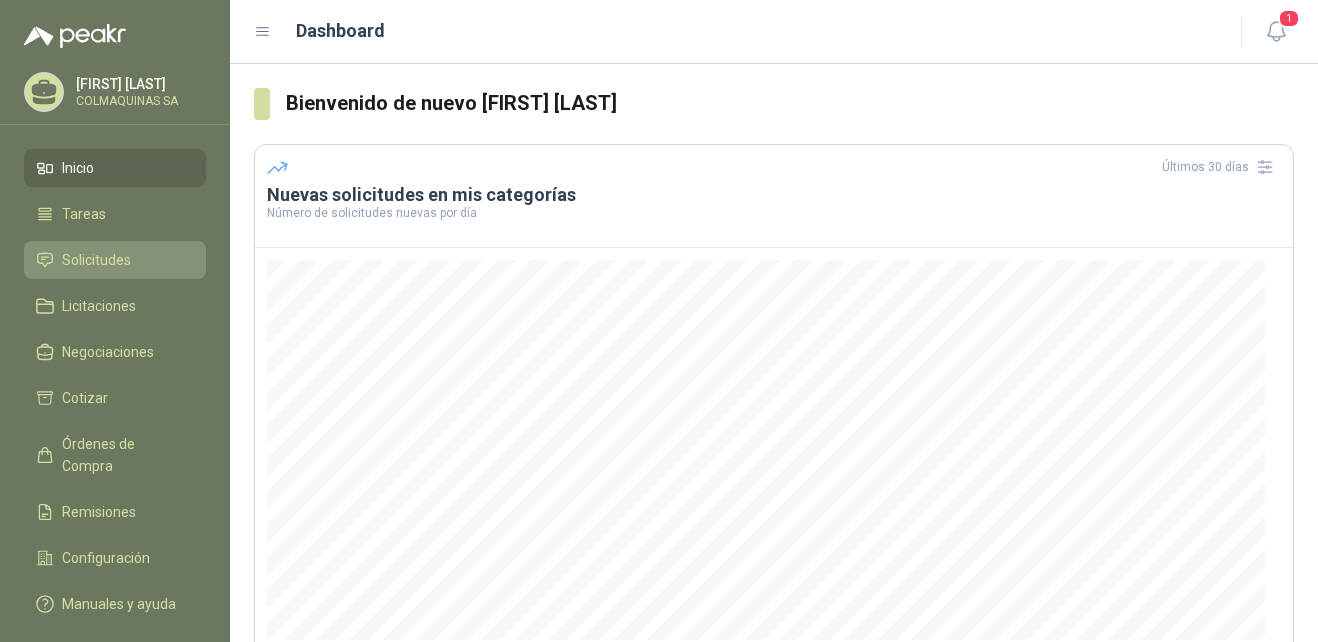 click on "Solicitudes" at bounding box center [96, 260] 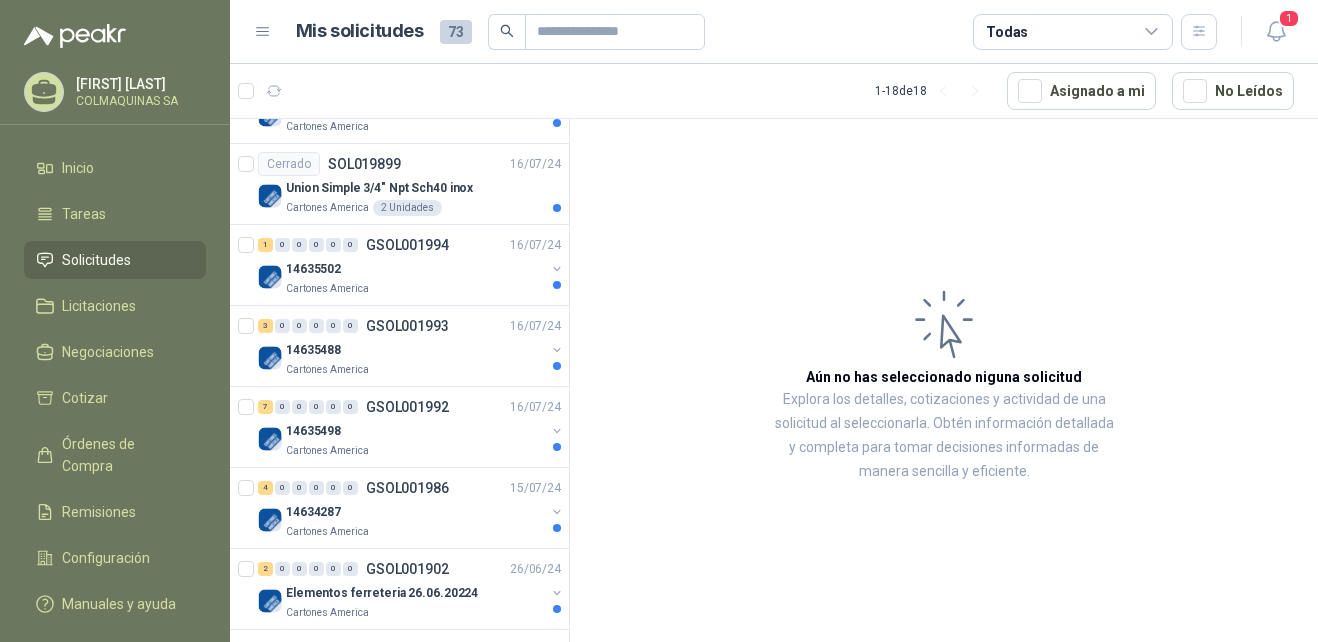 scroll, scrollTop: 1139, scrollLeft: 0, axis: vertical 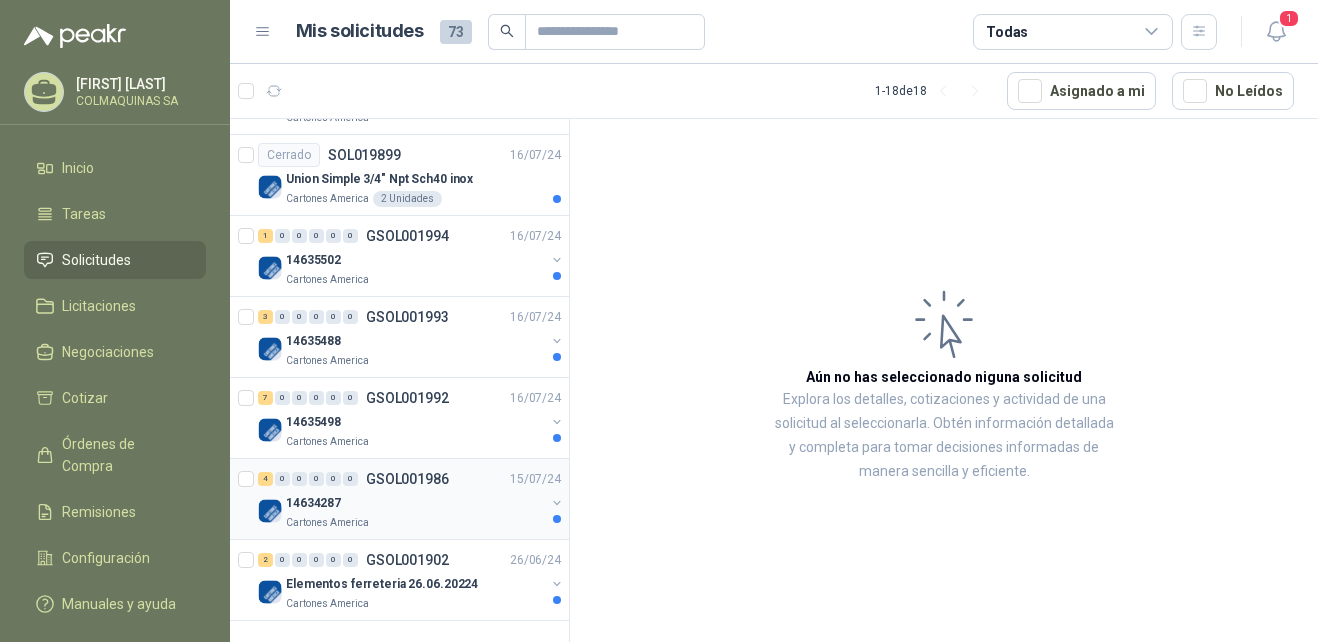click on "14634287" at bounding box center [313, 503] 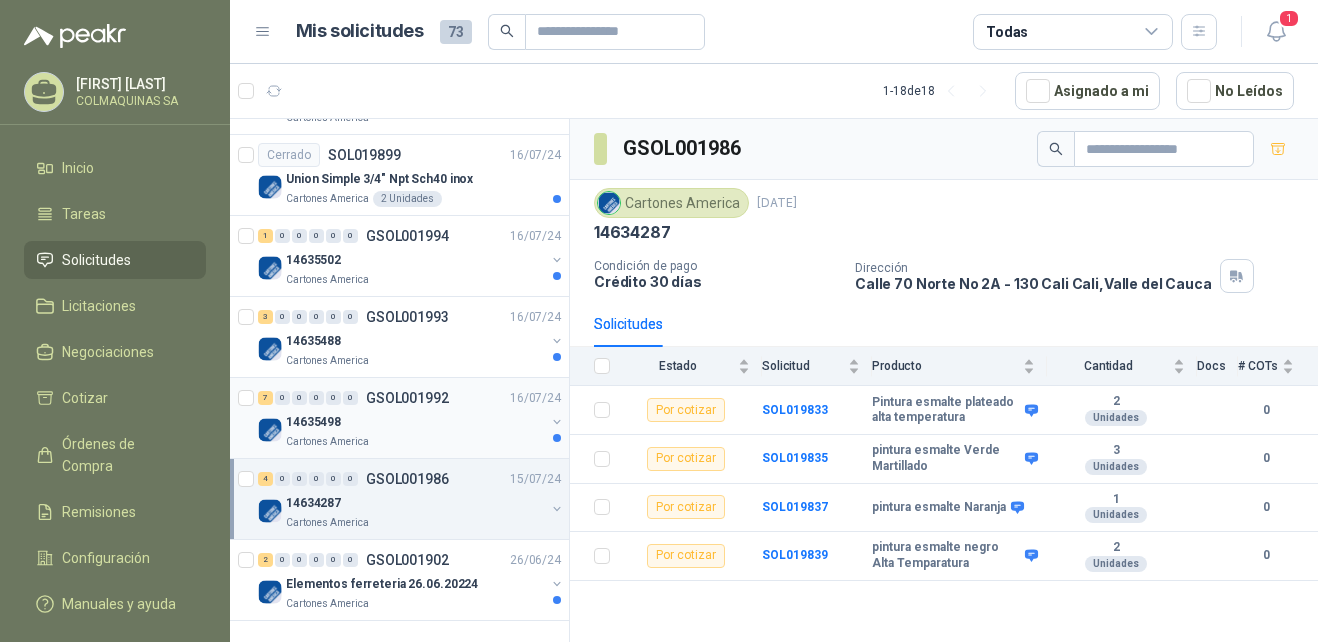 click on "14635498" at bounding box center [313, 422] 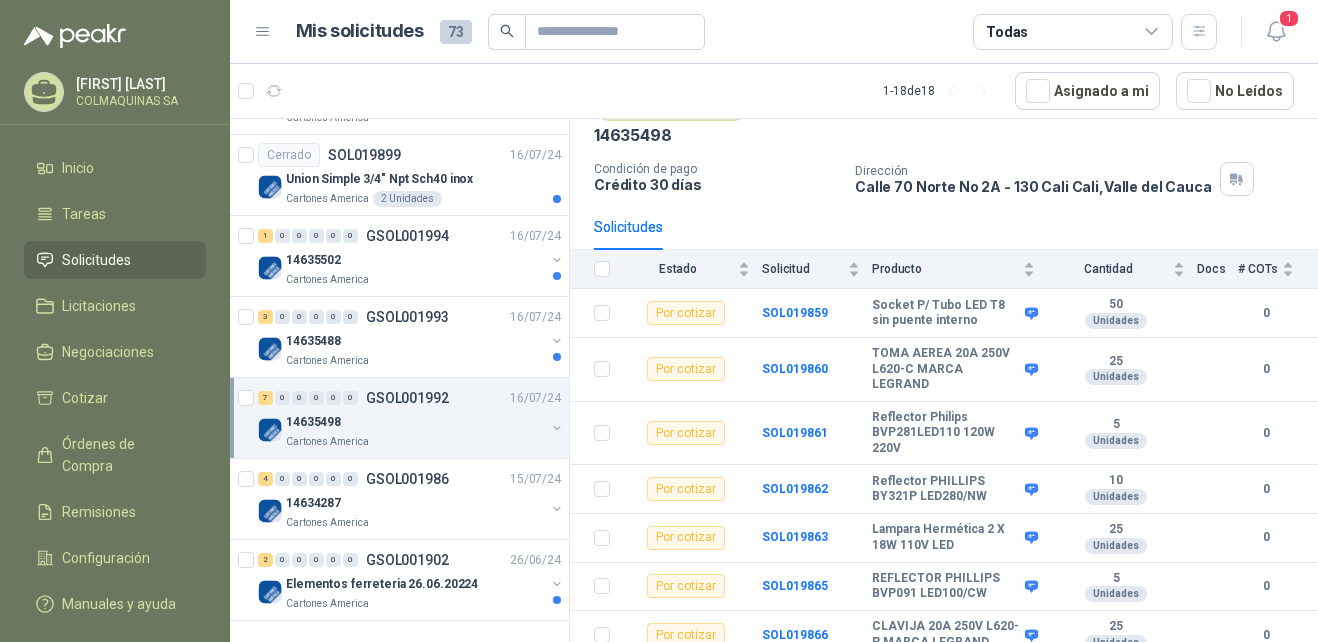 scroll, scrollTop: 123, scrollLeft: 0, axis: vertical 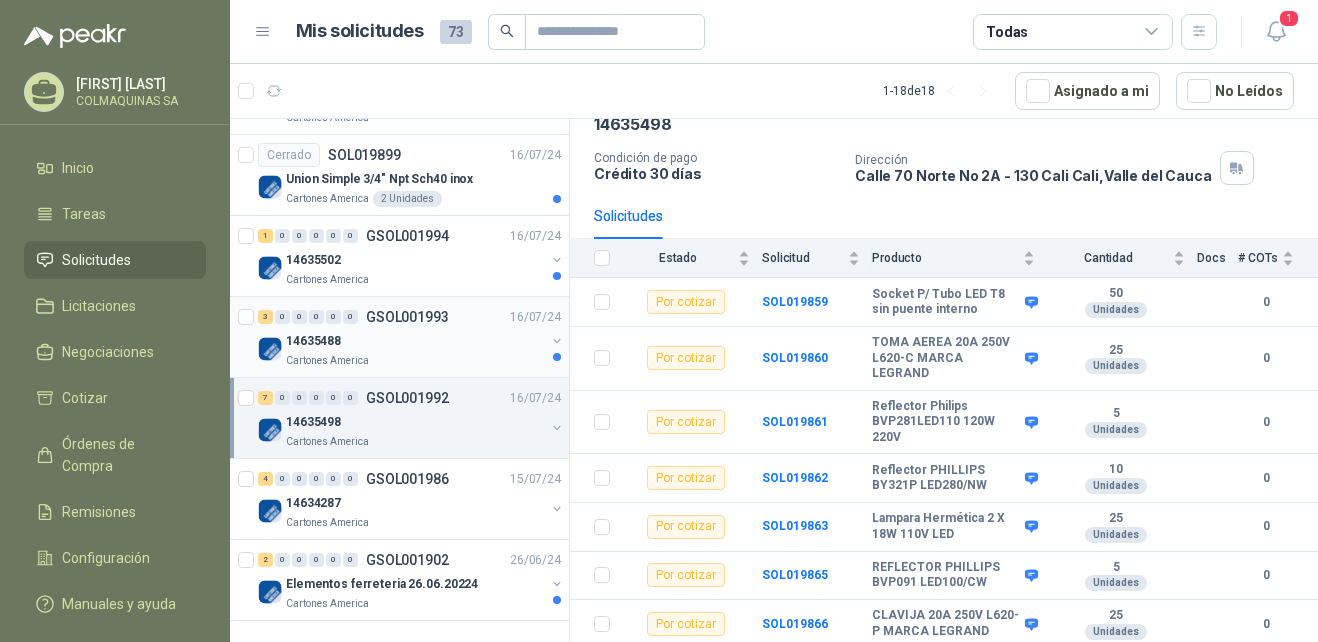click on "14635488" at bounding box center (313, 341) 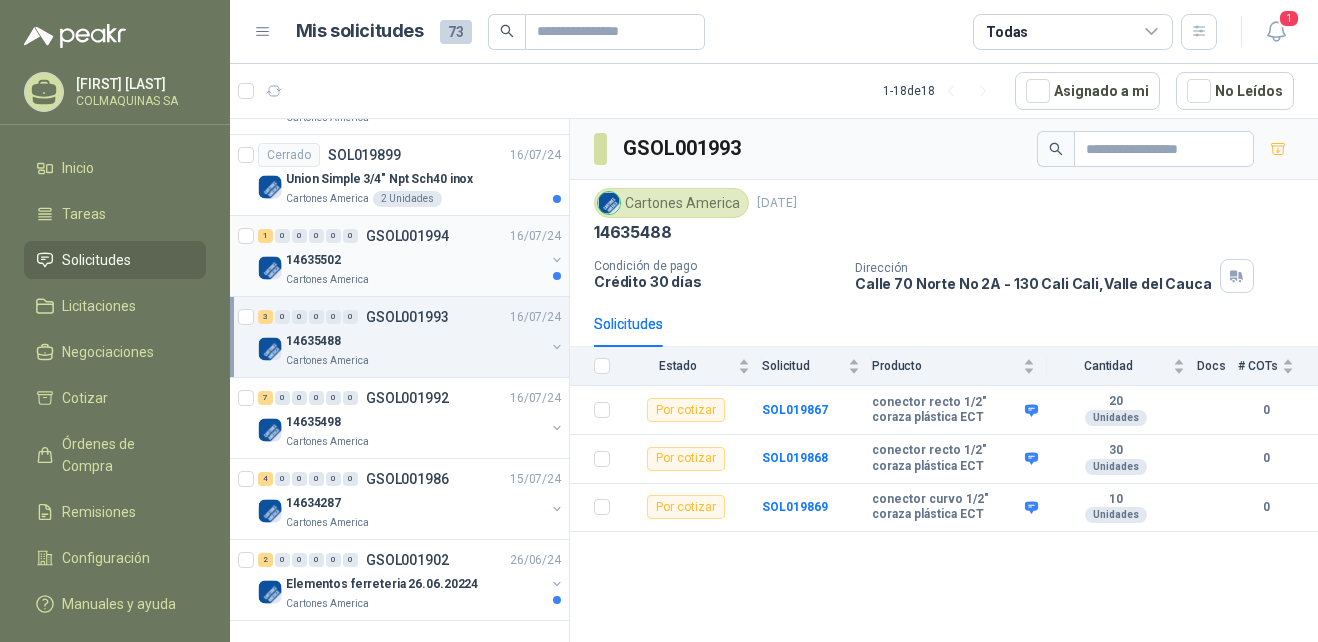 click on "14635502" at bounding box center (313, 260) 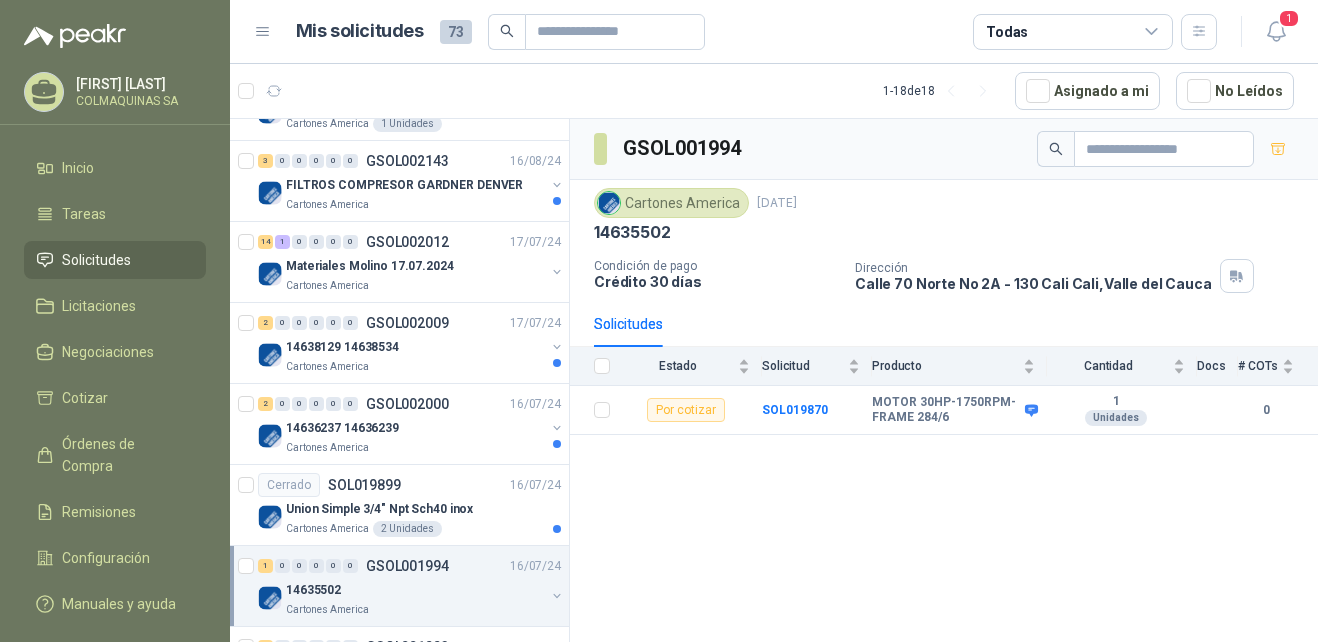 scroll, scrollTop: 796, scrollLeft: 0, axis: vertical 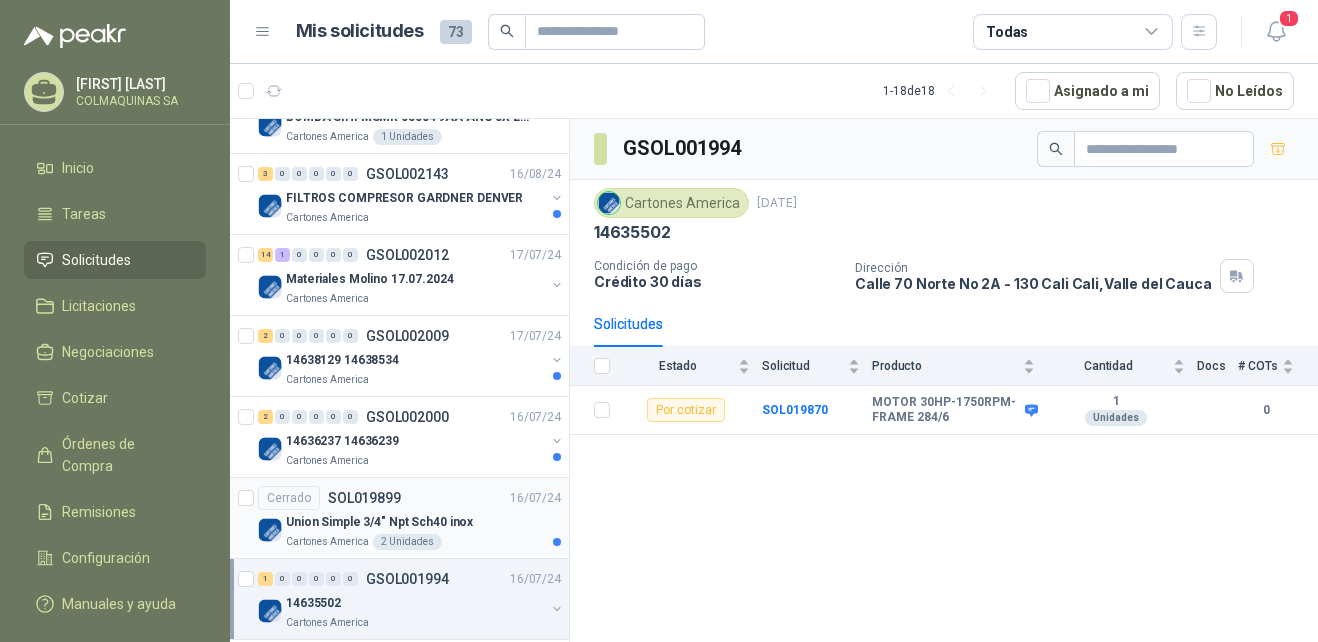 click on "SOL019899" at bounding box center (364, 498) 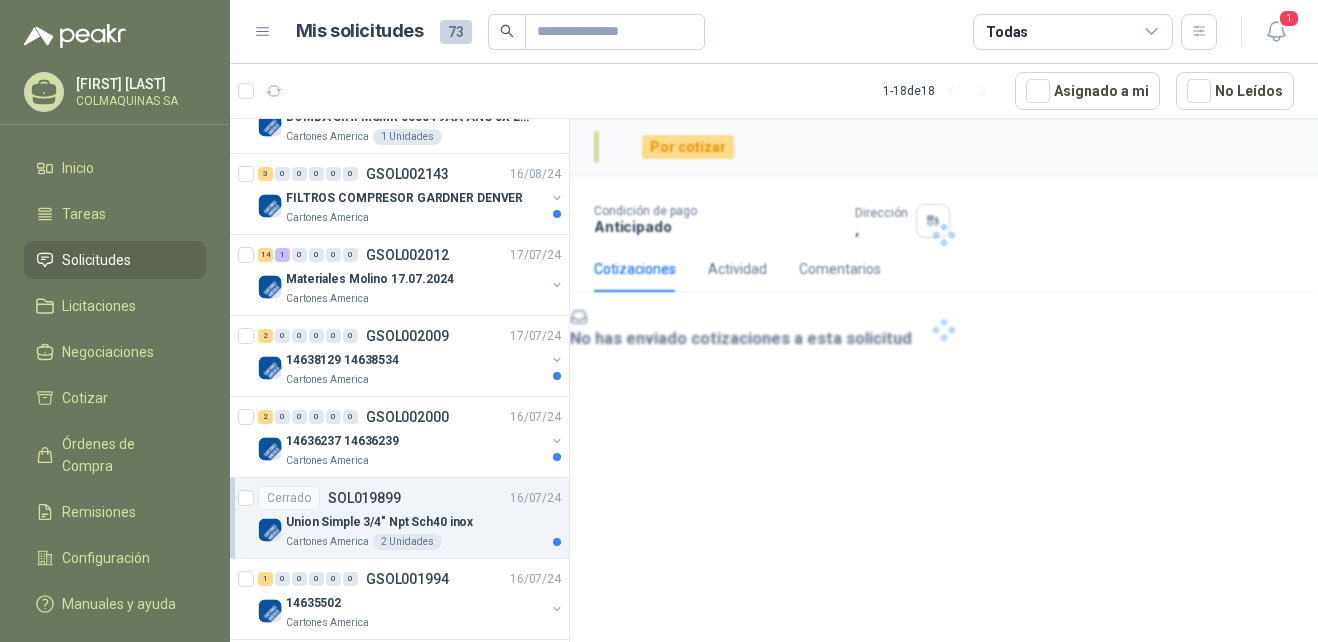 click on "Union Simple 3/4" Npt Sch40  inox" at bounding box center (379, 522) 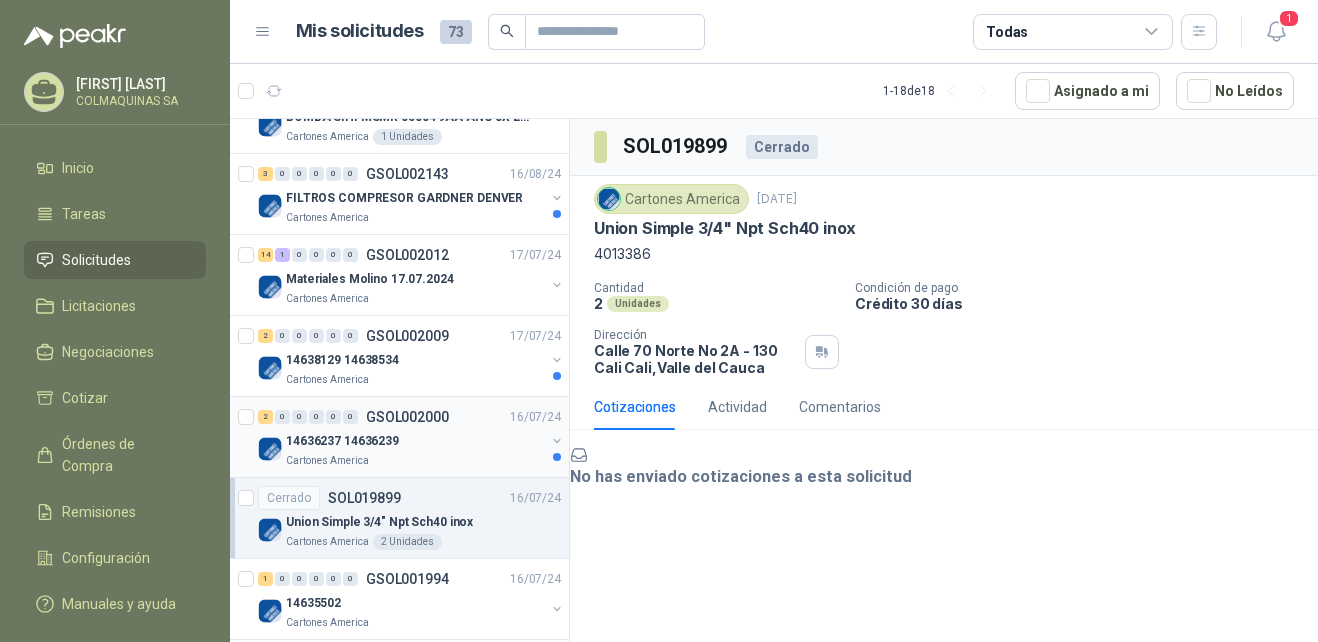click on "14636237 14636239" at bounding box center (342, 441) 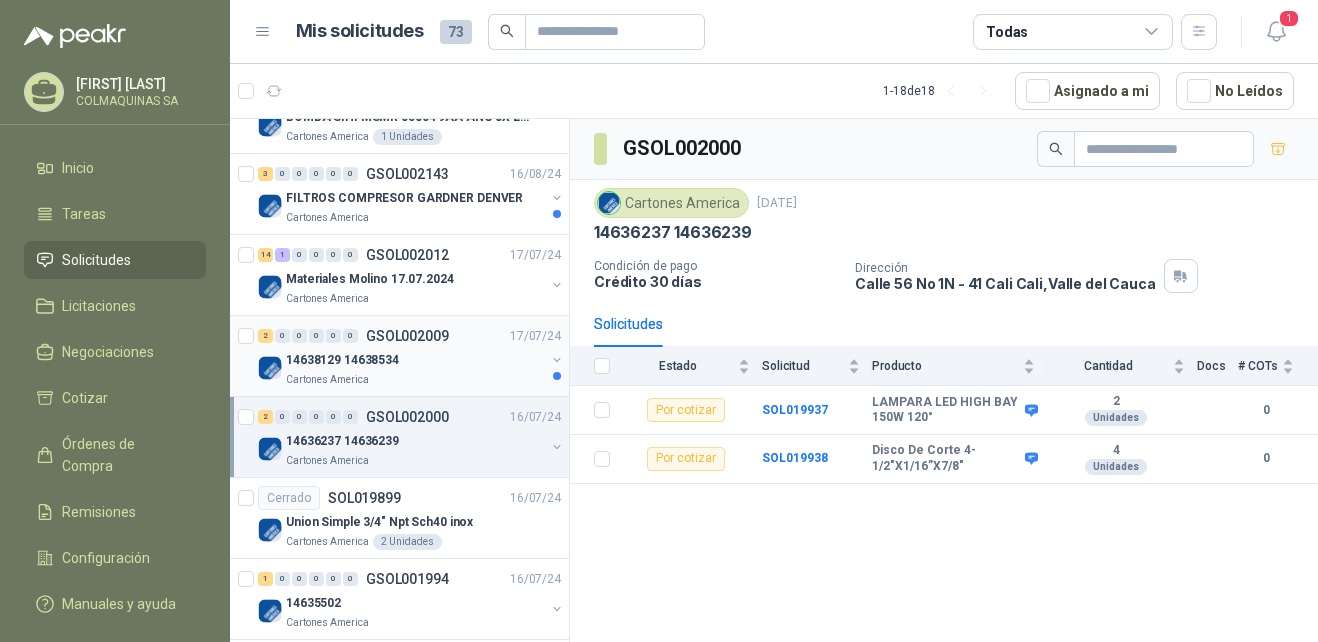 click on "14638129 14638534" at bounding box center [342, 360] 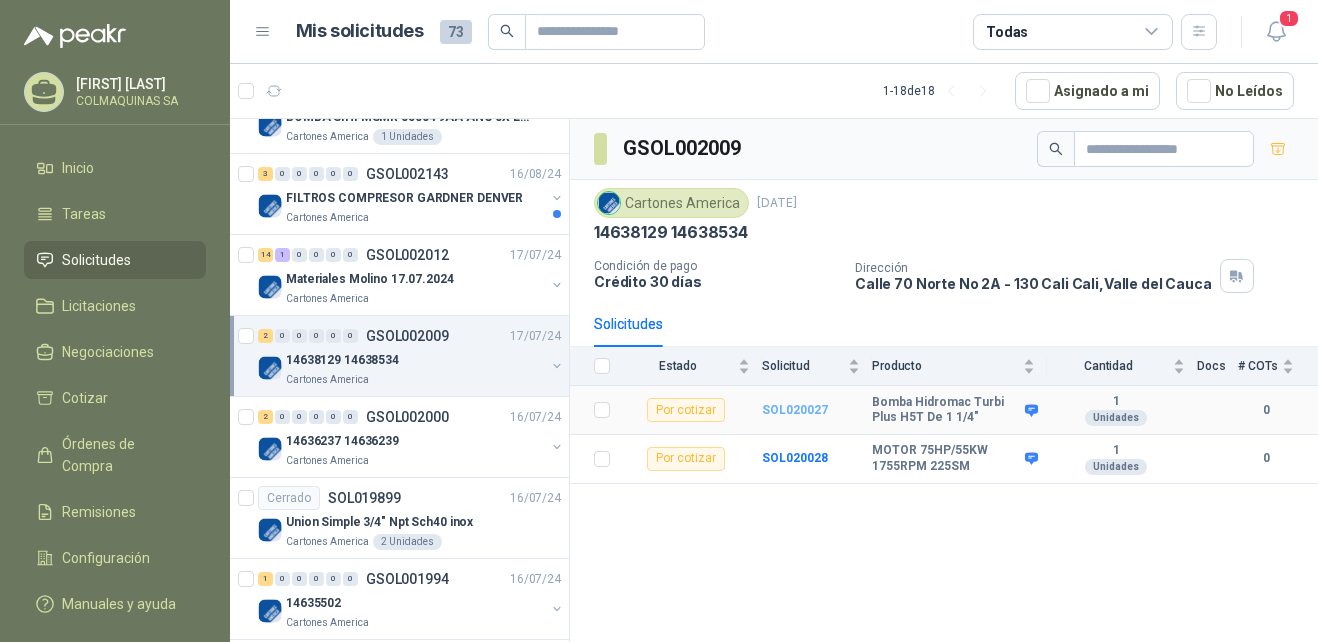click on "SOL020027" at bounding box center [795, 410] 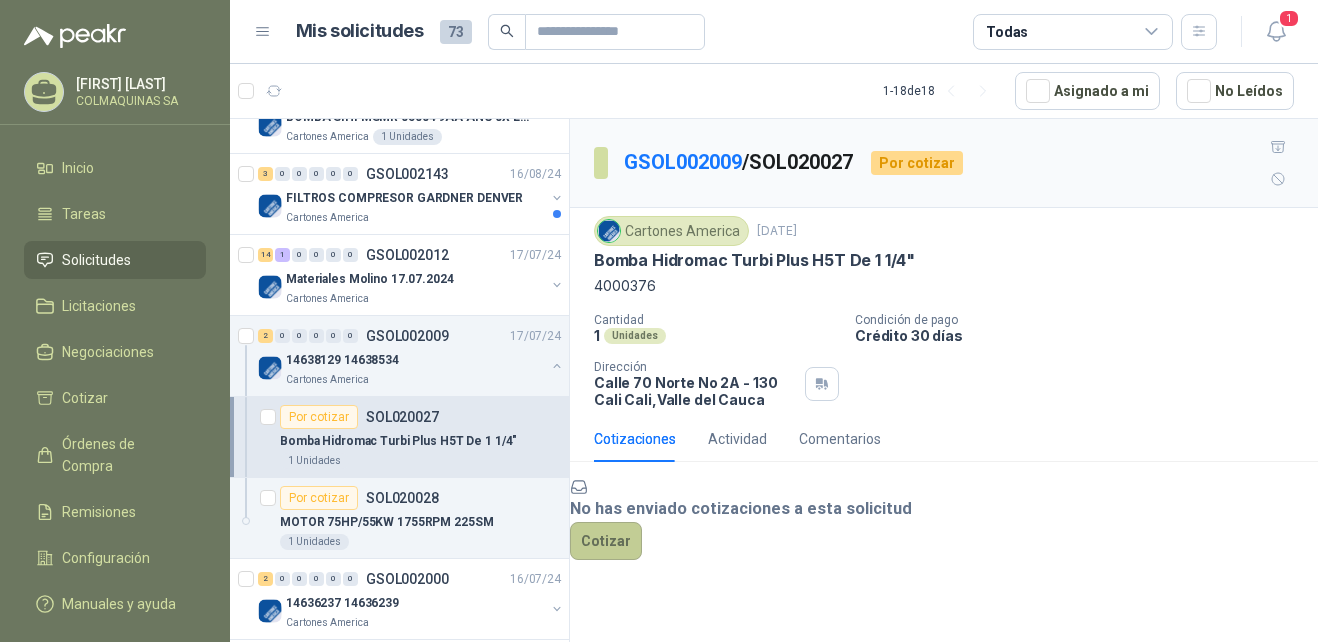 click on "Cotizar" at bounding box center (606, 541) 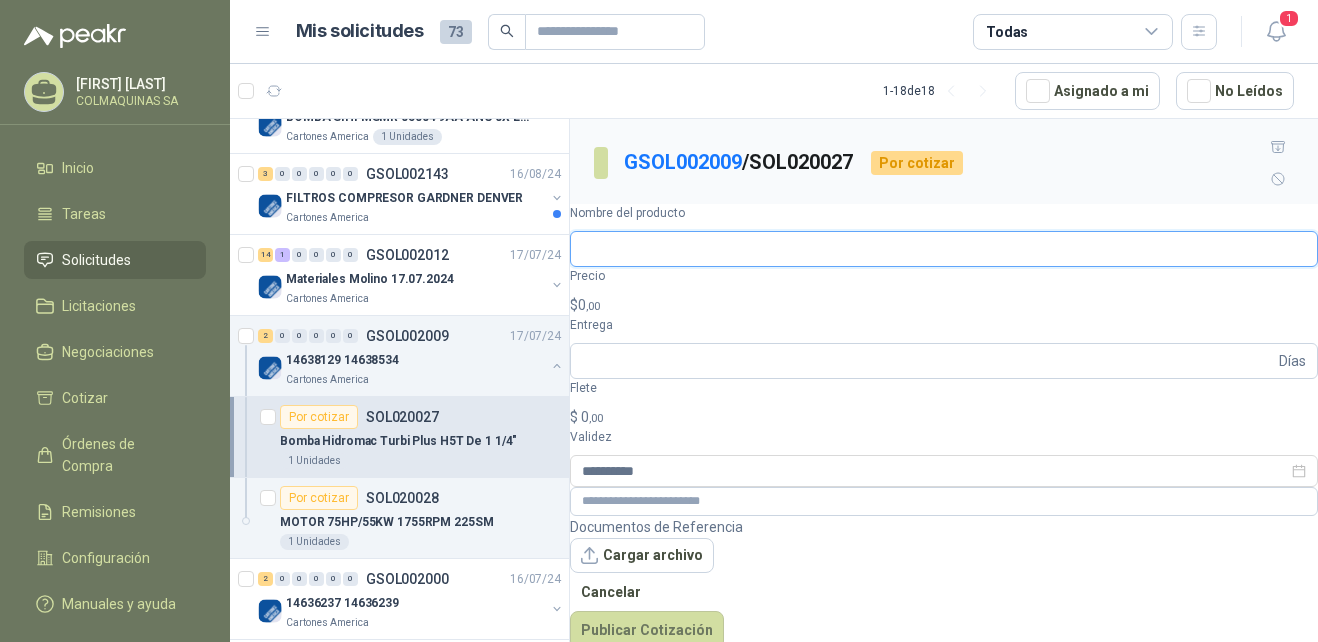click on "Nombre del producto" at bounding box center (944, 249) 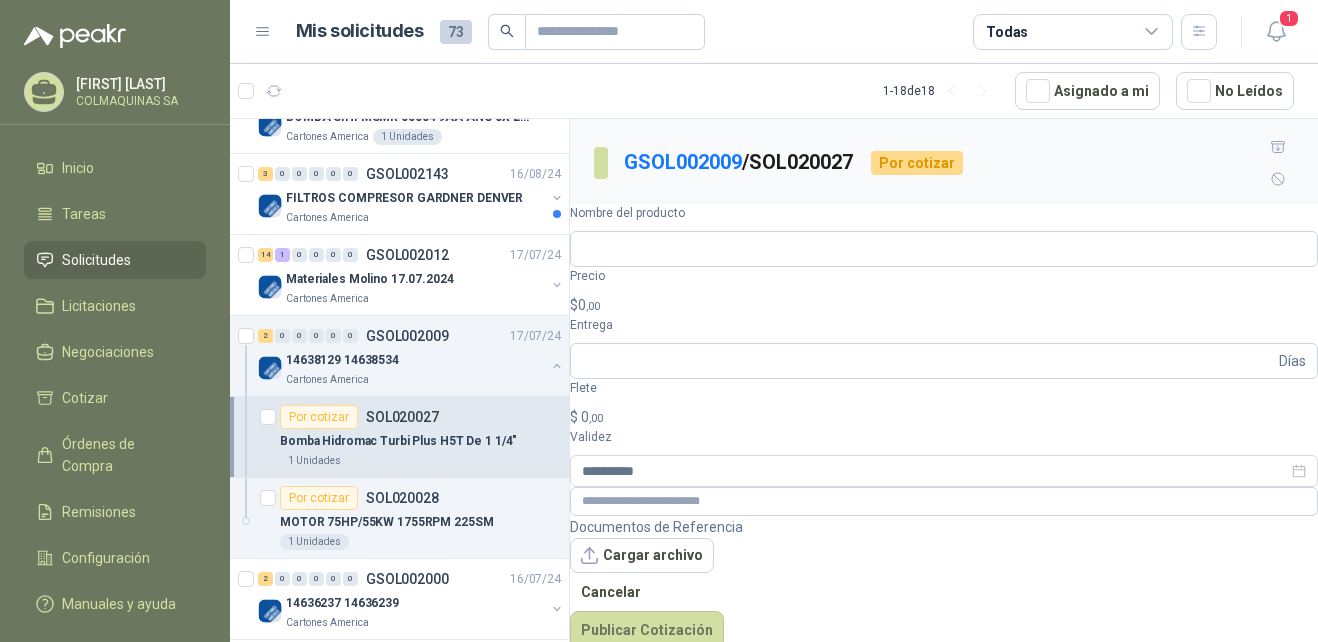 drag, startPoint x: 594, startPoint y: 226, endPoint x: 909, endPoint y: 232, distance: 315.05713 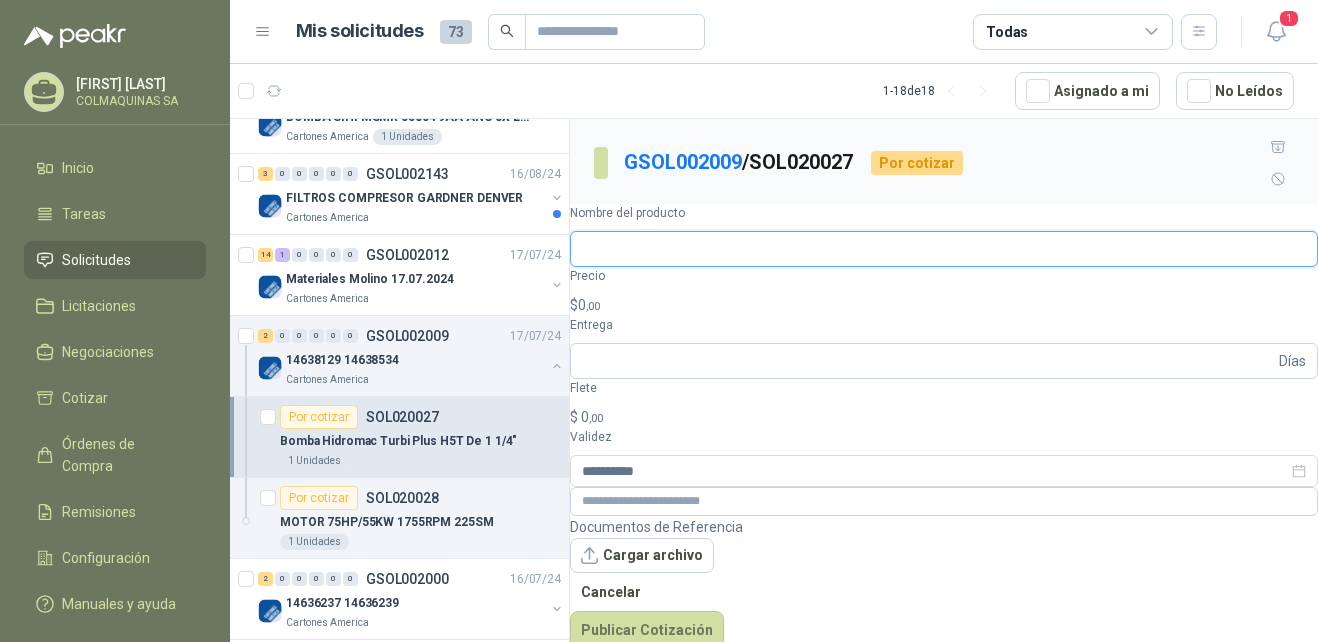 click on "Nombre del producto" at bounding box center [944, 249] 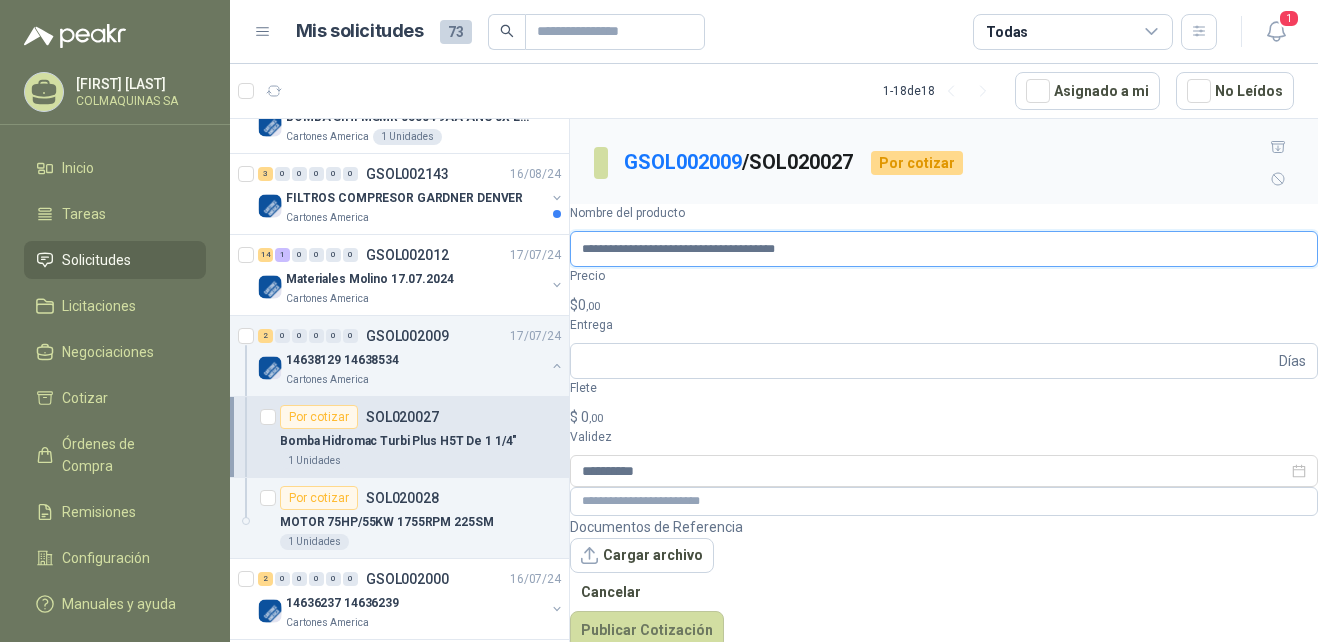 type on "**********" 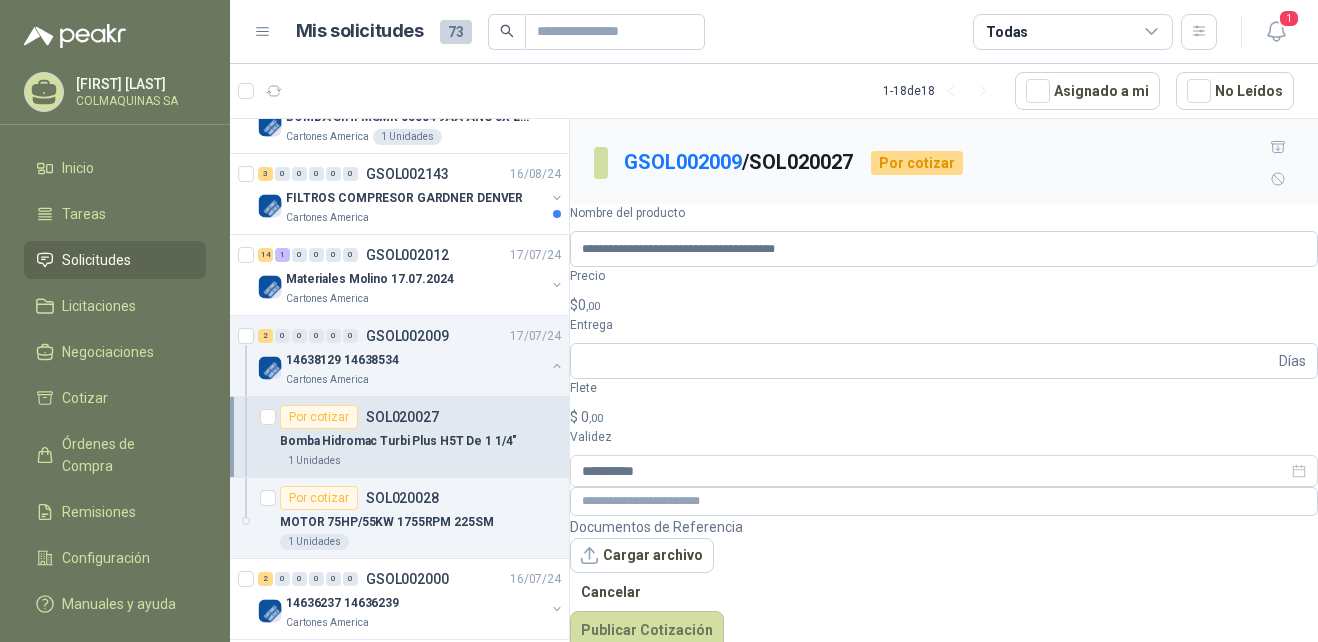 click on "$  0 ,00" at bounding box center [944, 305] 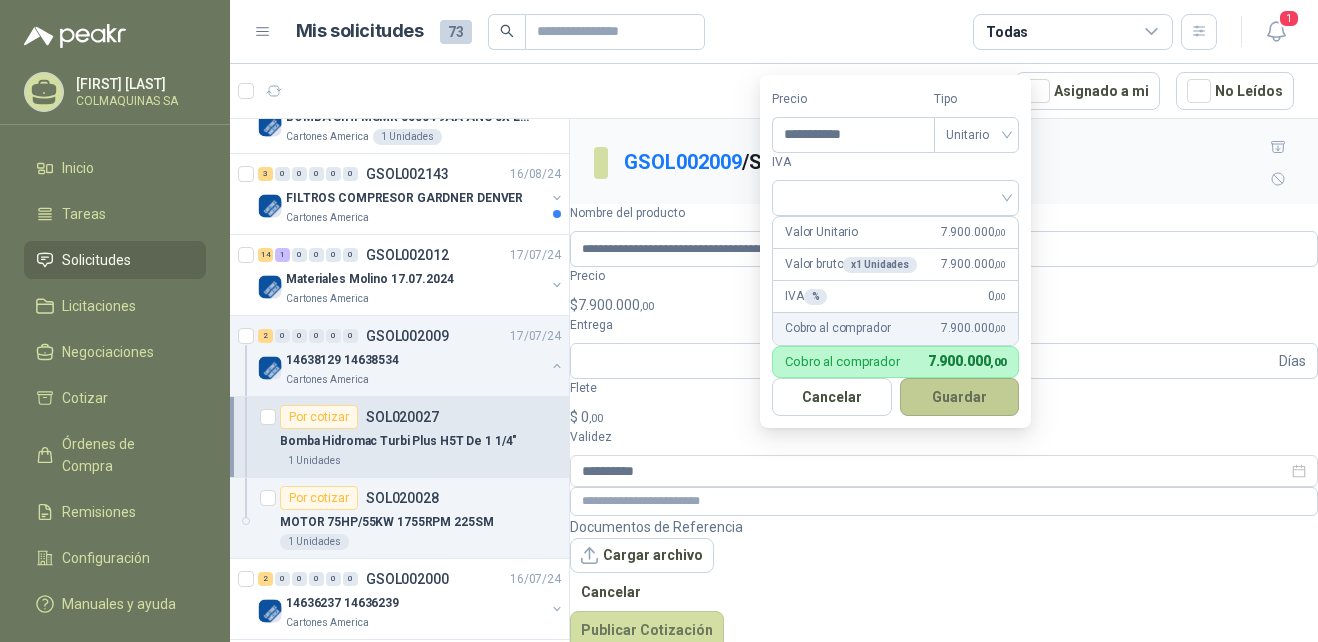 type on "**********" 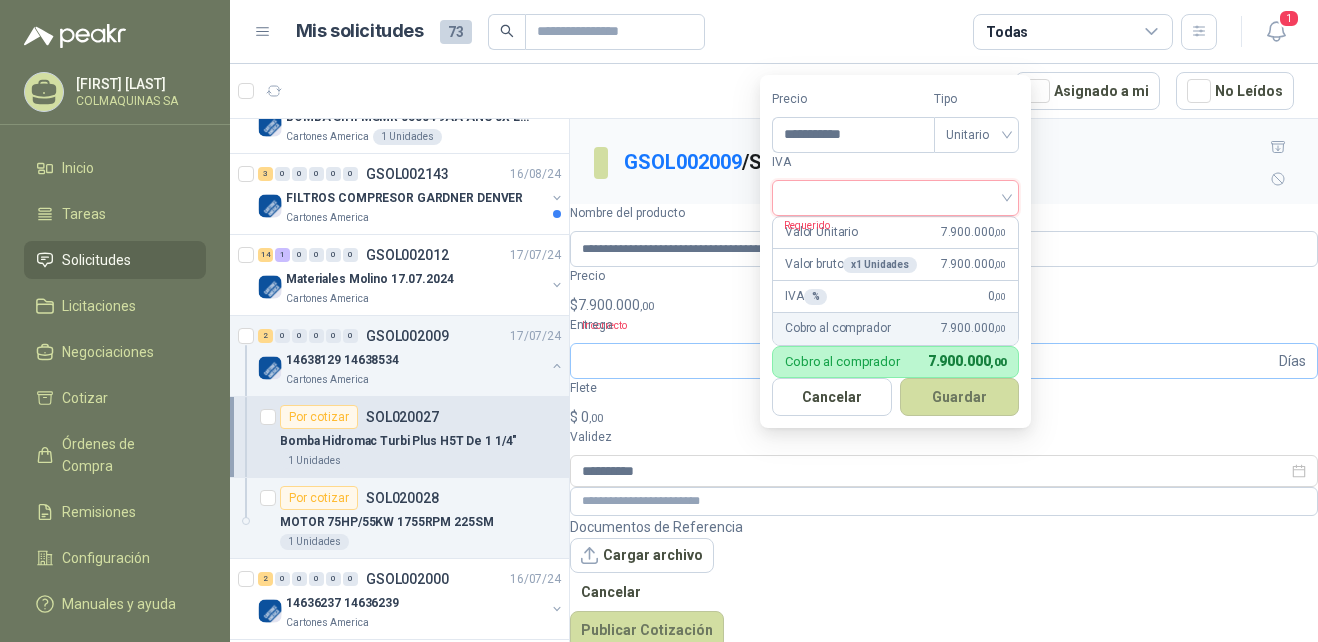 click on "Días" at bounding box center [944, 361] 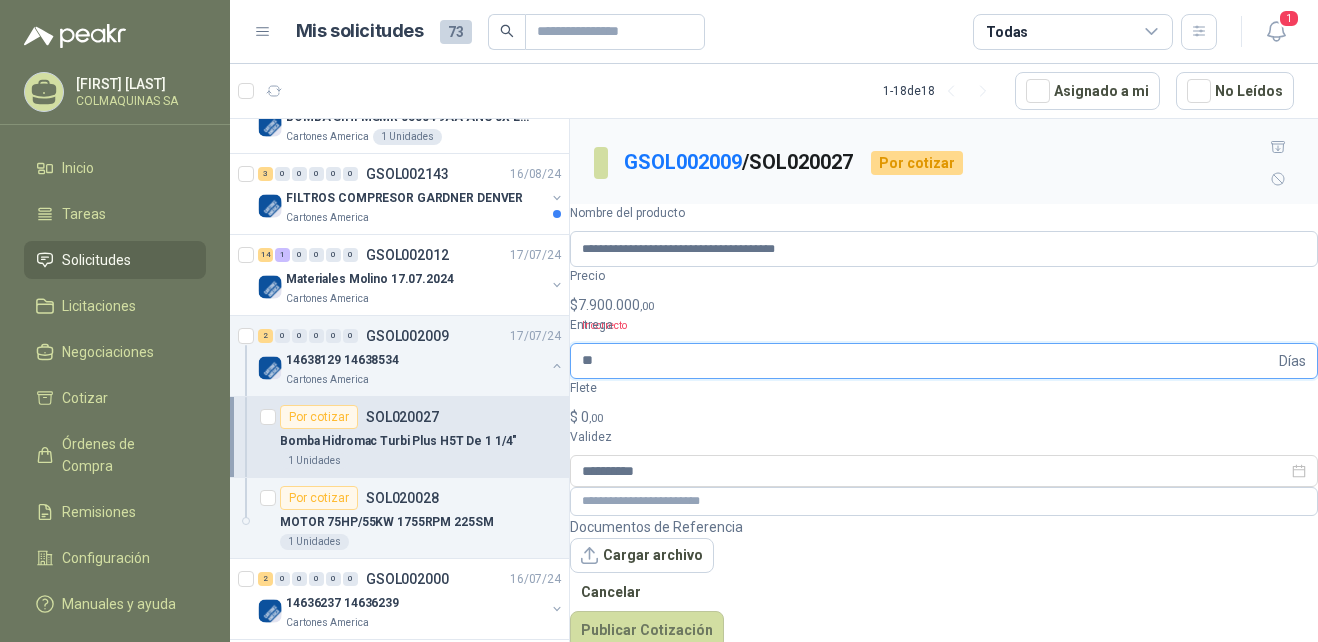 scroll, scrollTop: 39, scrollLeft: 0, axis: vertical 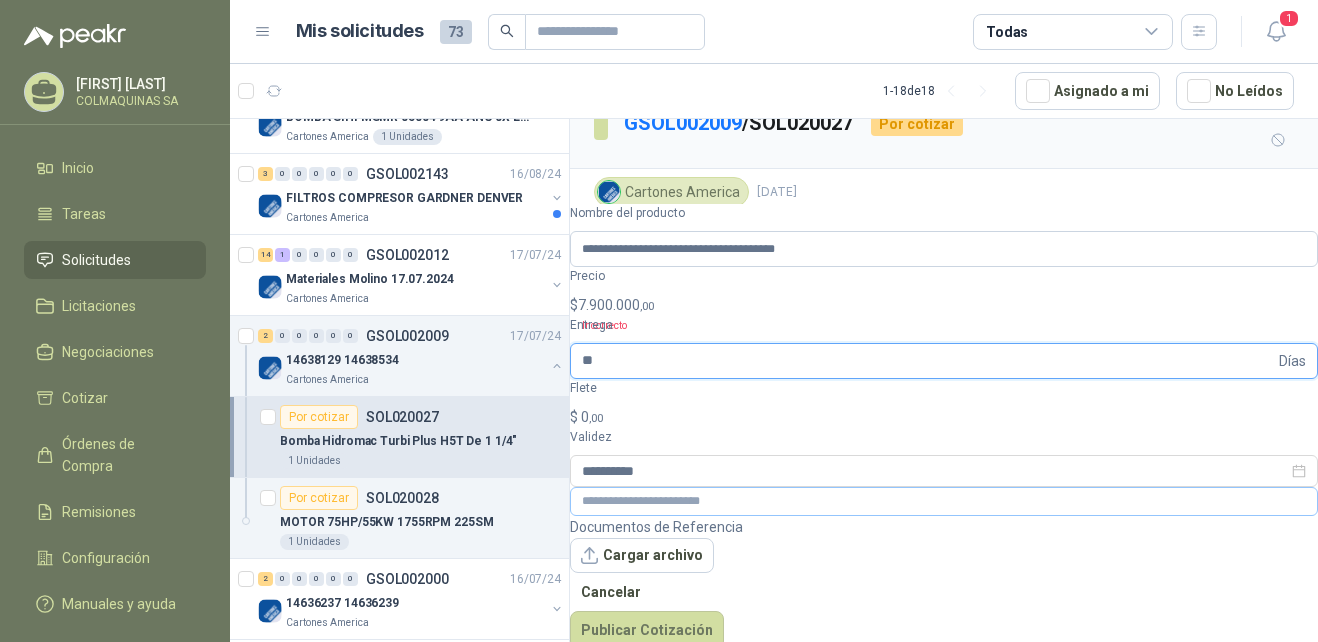 type on "**" 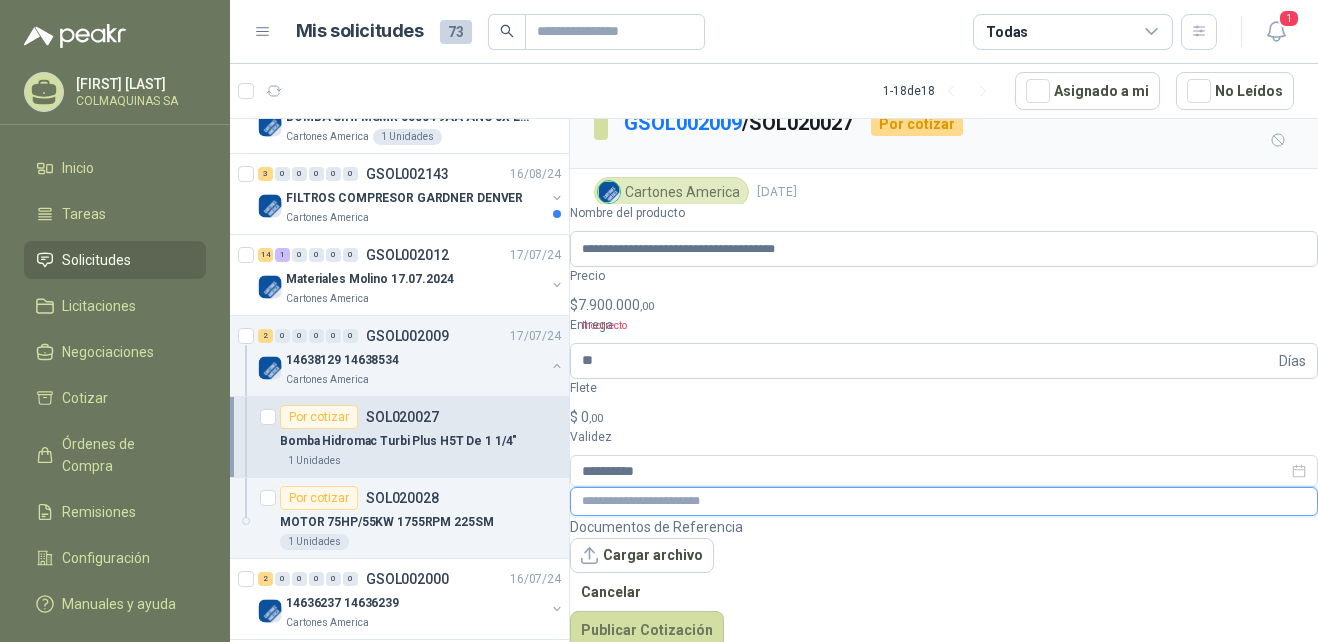 click at bounding box center (944, 501) 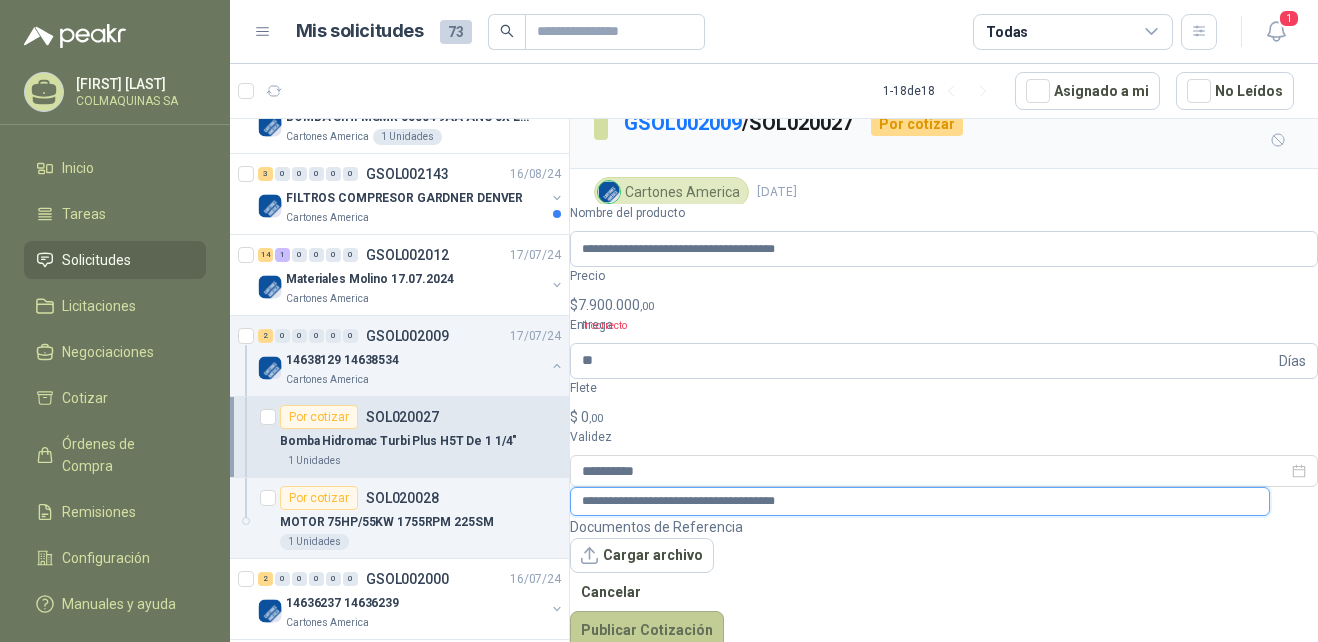 type on "**********" 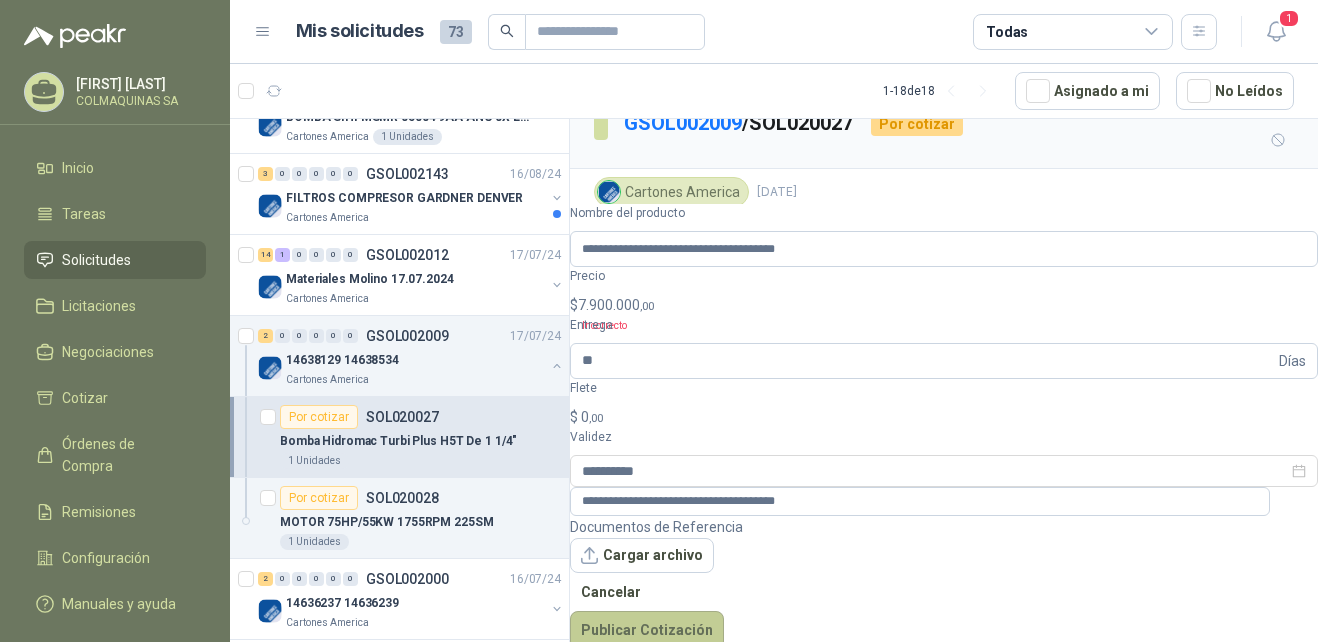 click on "Publicar Cotización" at bounding box center (647, 630) 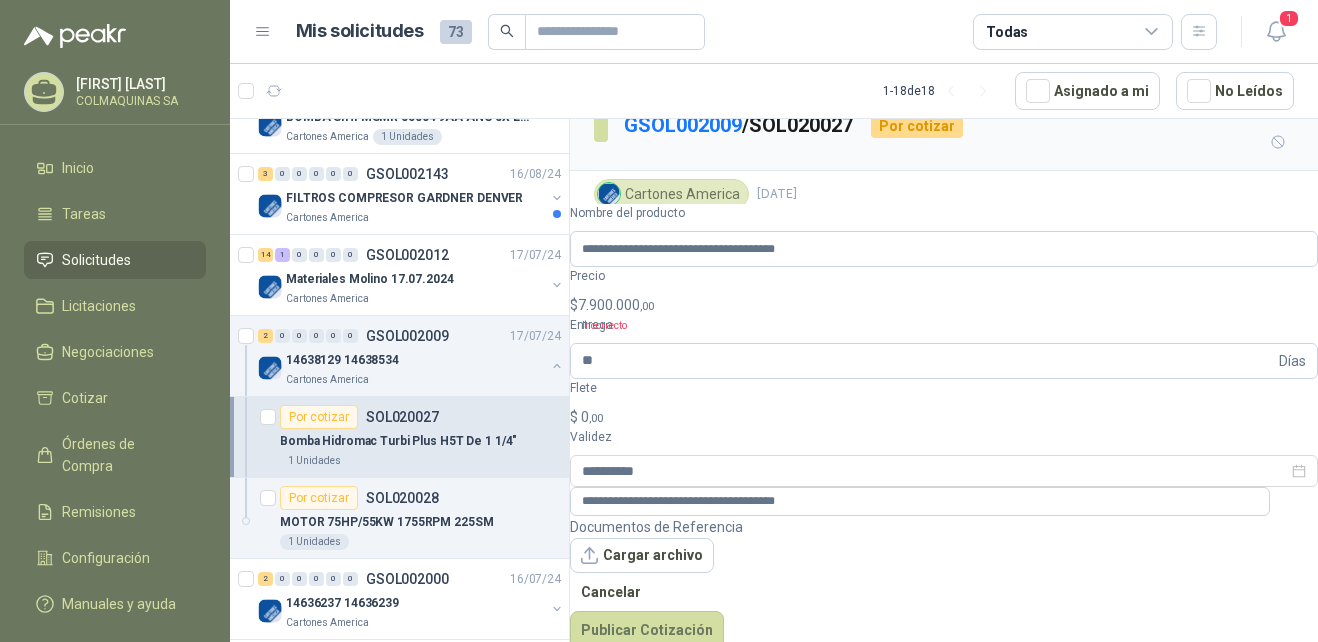 scroll, scrollTop: 39, scrollLeft: 0, axis: vertical 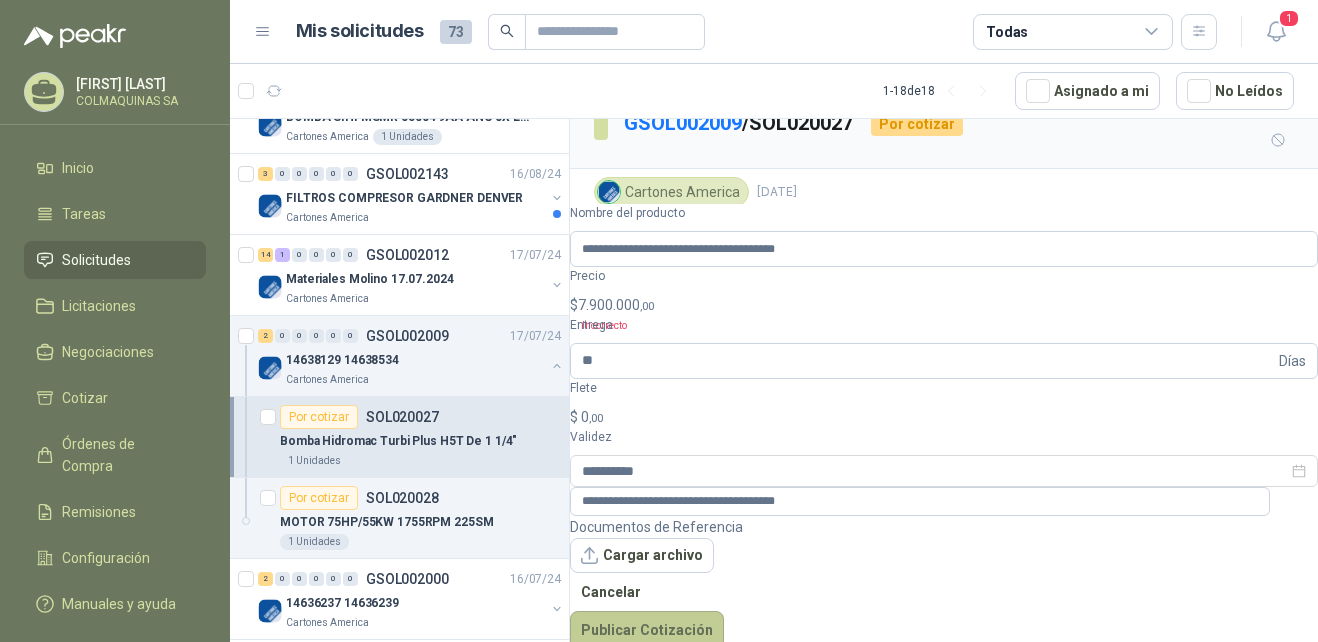 click on "Publicar Cotización" at bounding box center [647, 630] 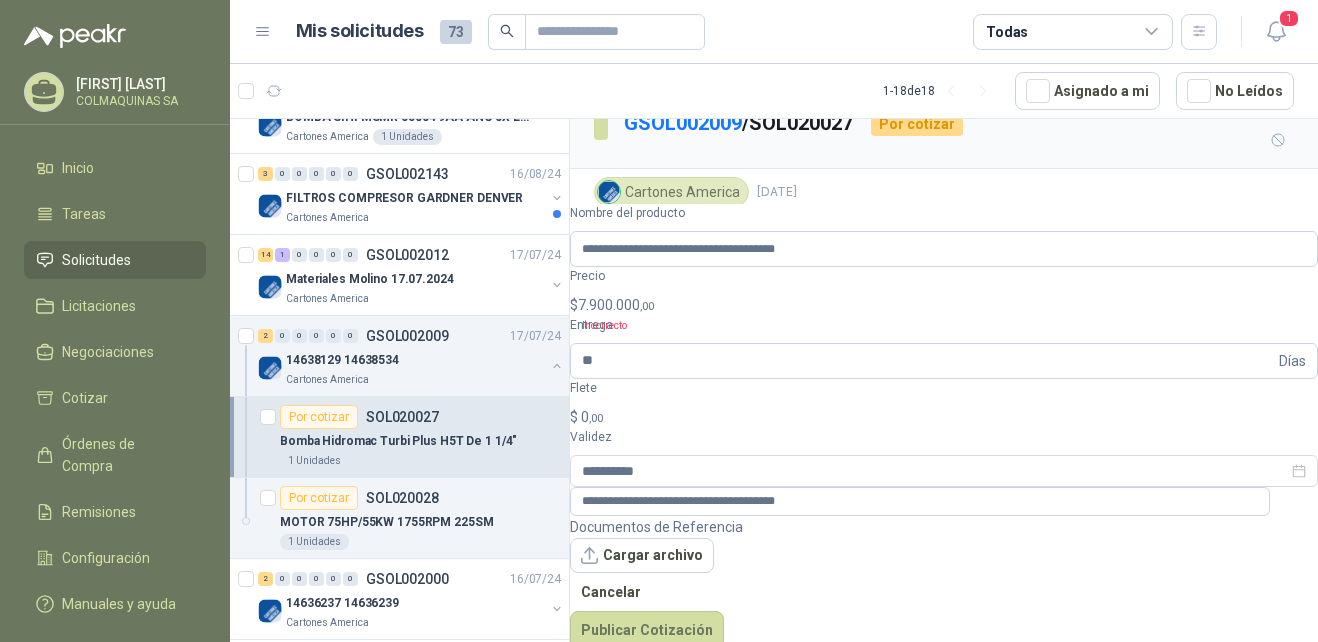 click on "$  7.900.000 ,00" at bounding box center (944, 305) 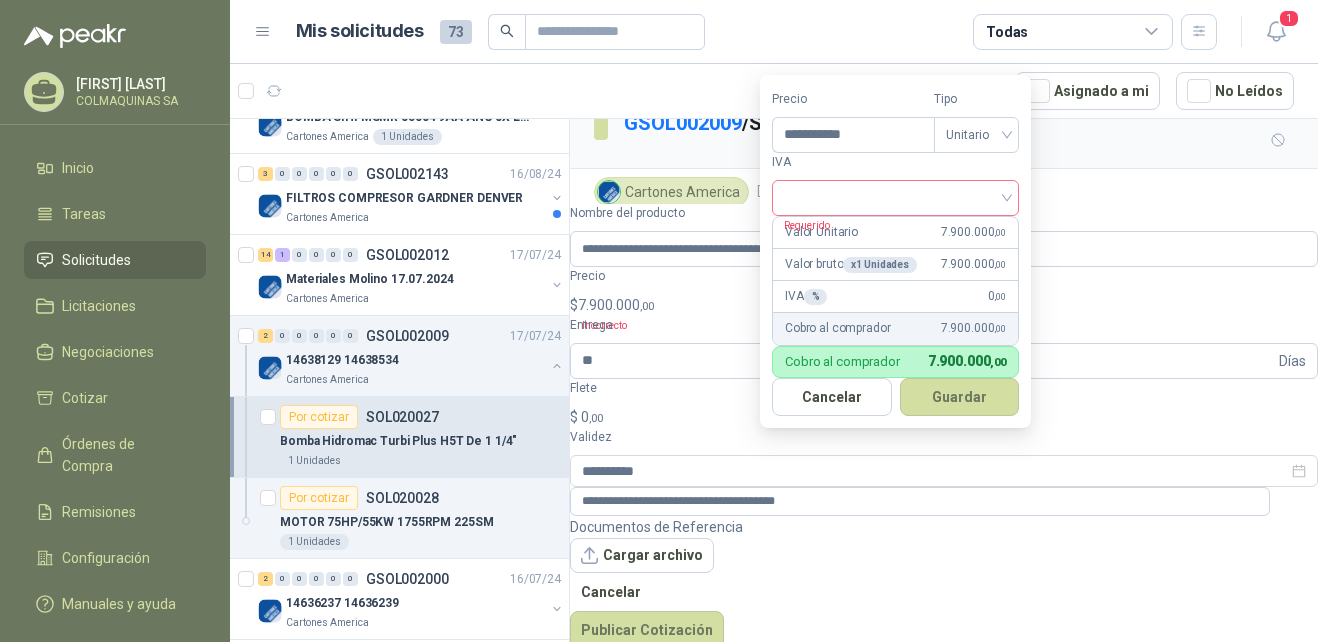 click at bounding box center [895, 196] 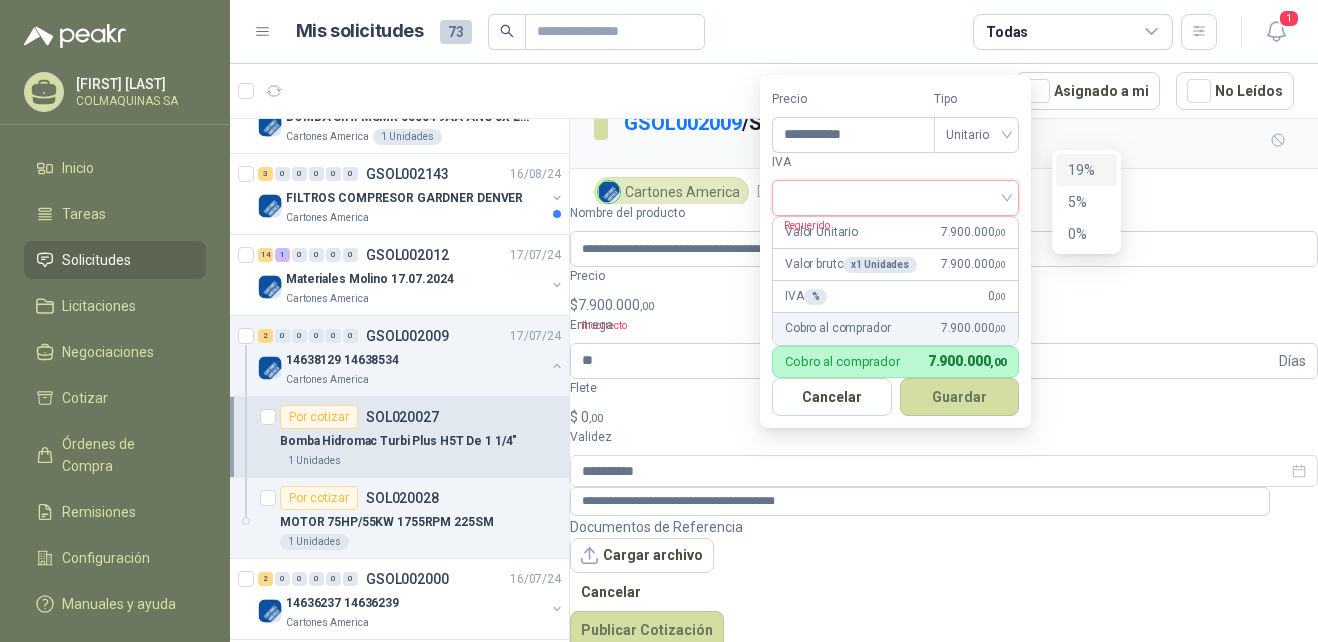 click on "19%" at bounding box center (1086, 170) 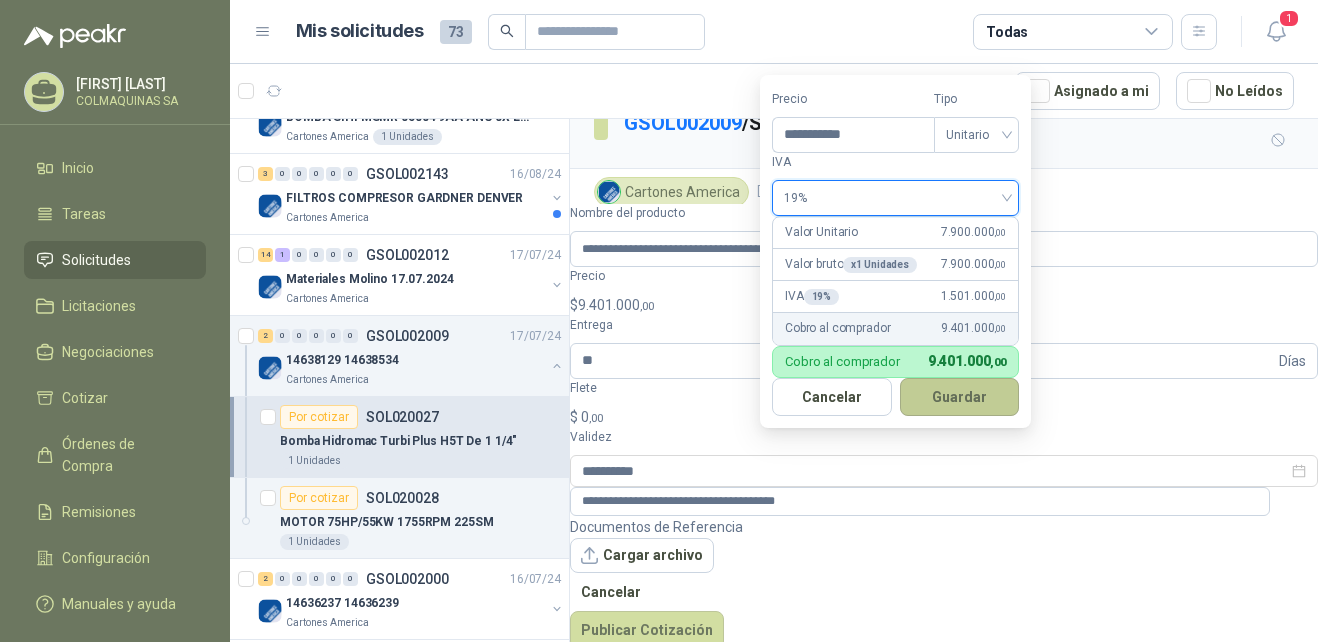 click on "Guardar" at bounding box center [960, 397] 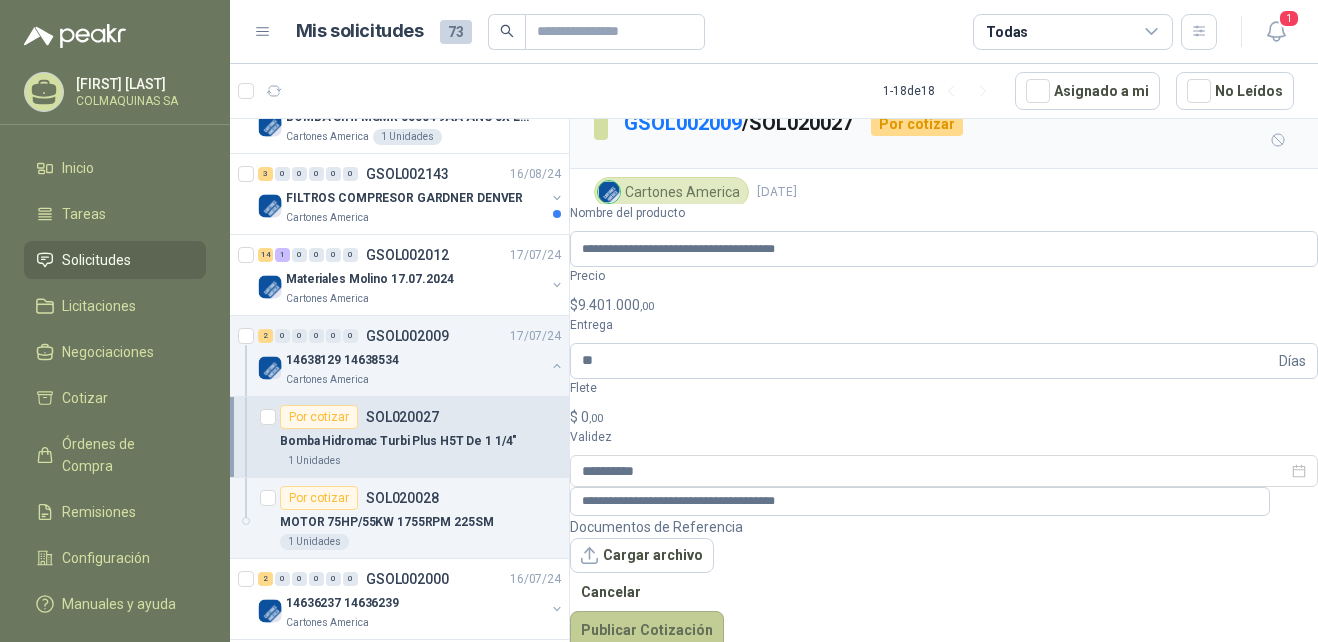 click on "Publicar Cotización" at bounding box center [647, 630] 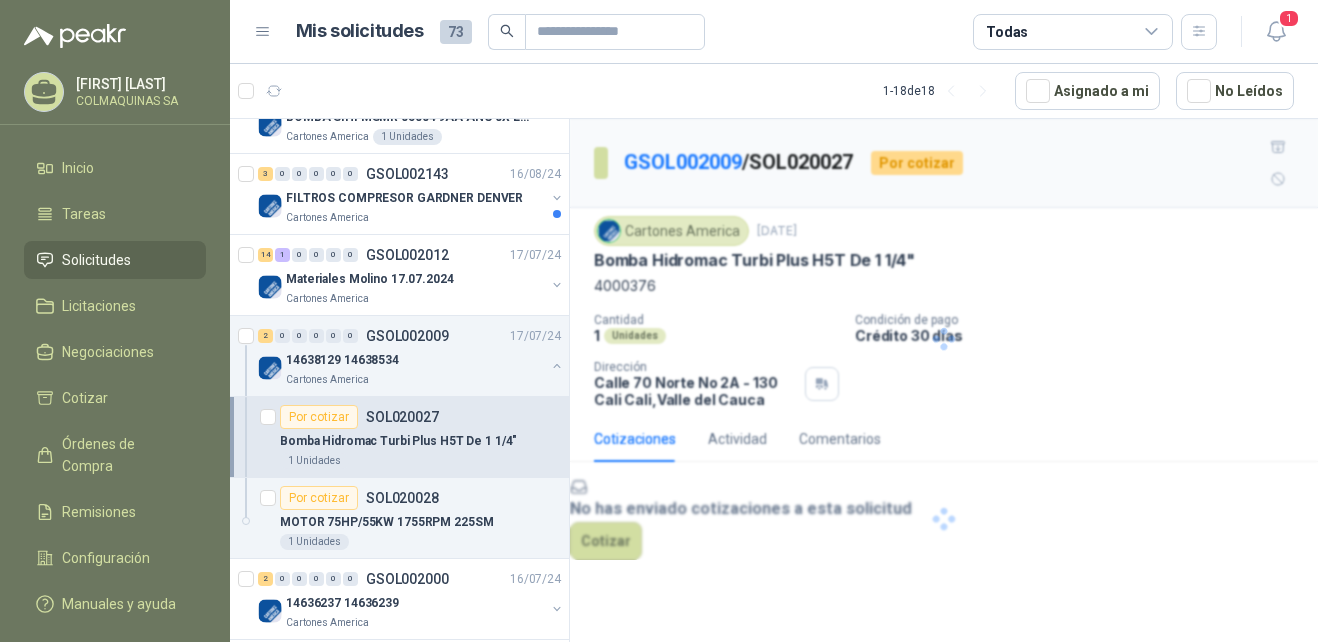 scroll, scrollTop: 0, scrollLeft: 0, axis: both 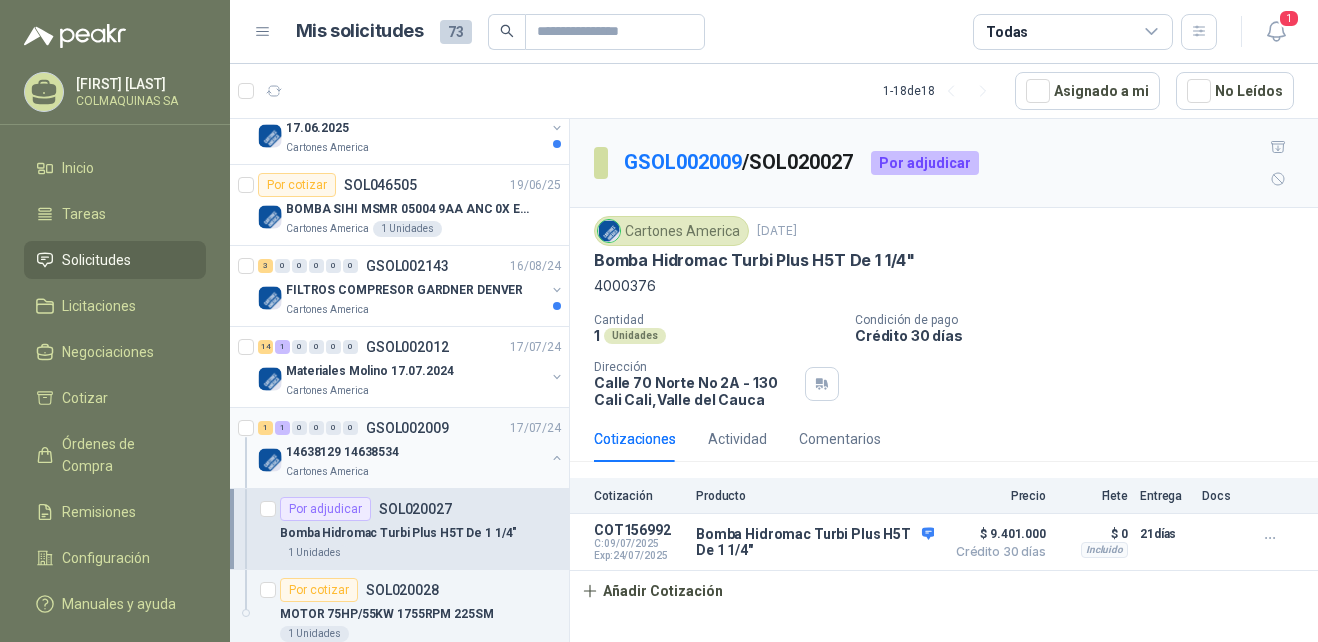 click on "GSOL002009" at bounding box center (407, 428) 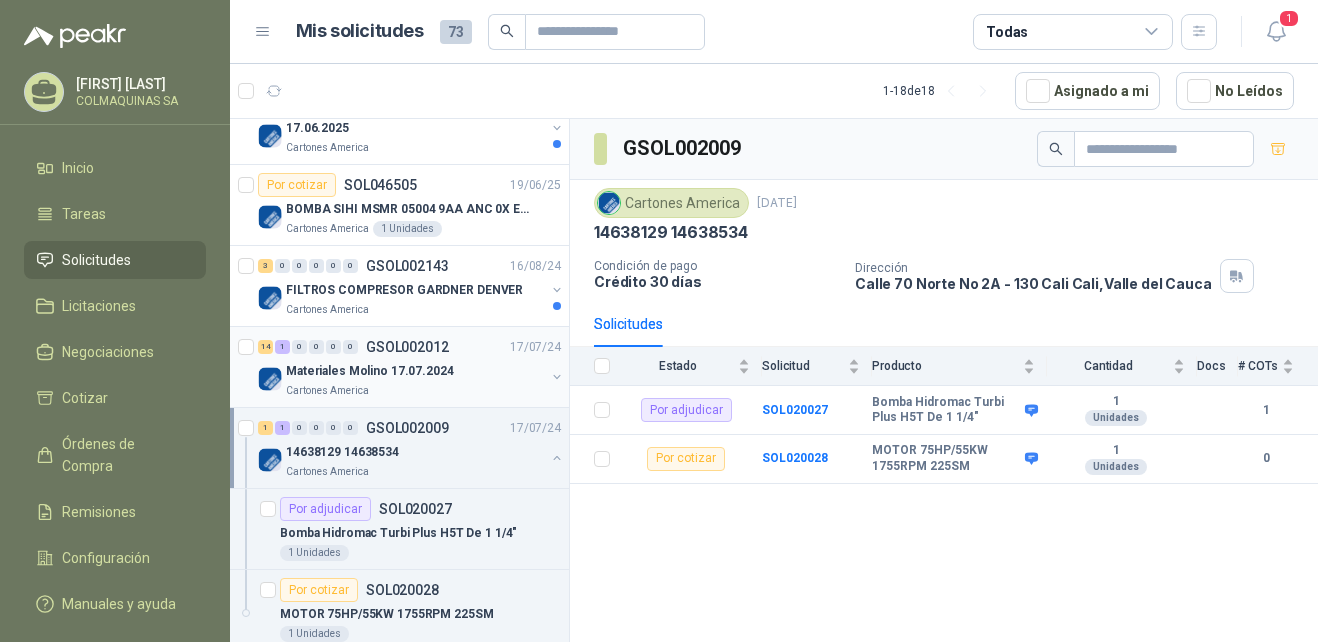click on "GSOL002012" at bounding box center [407, 347] 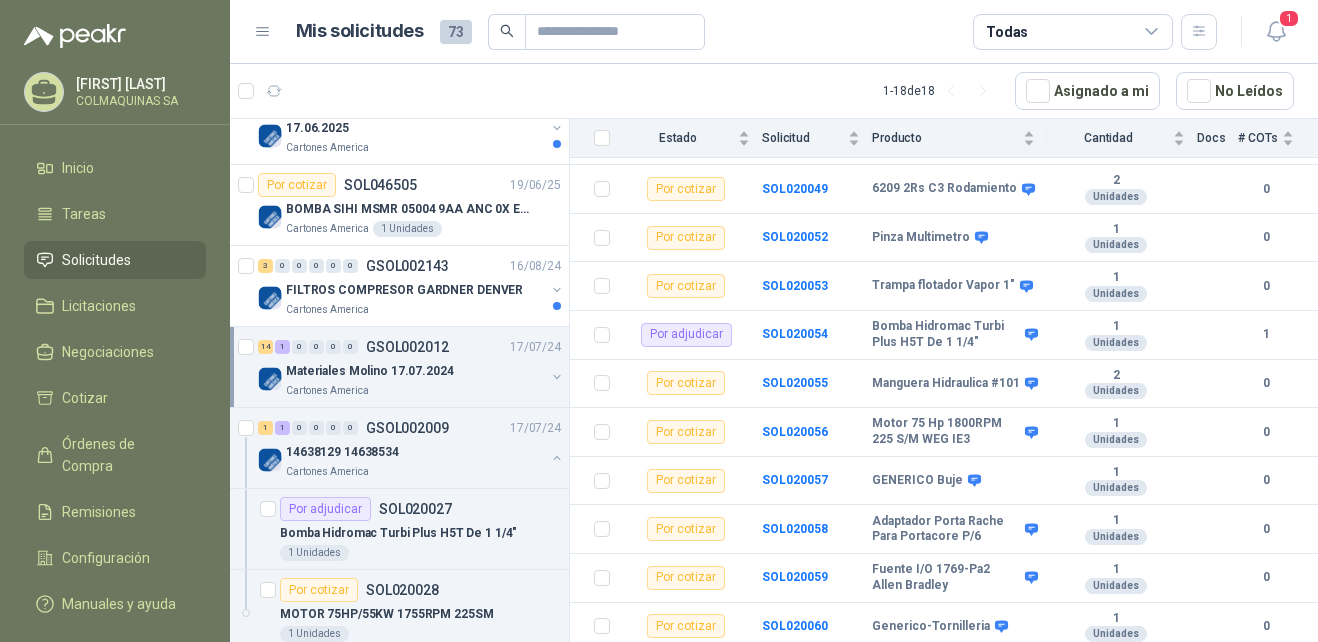scroll, scrollTop: 466, scrollLeft: 0, axis: vertical 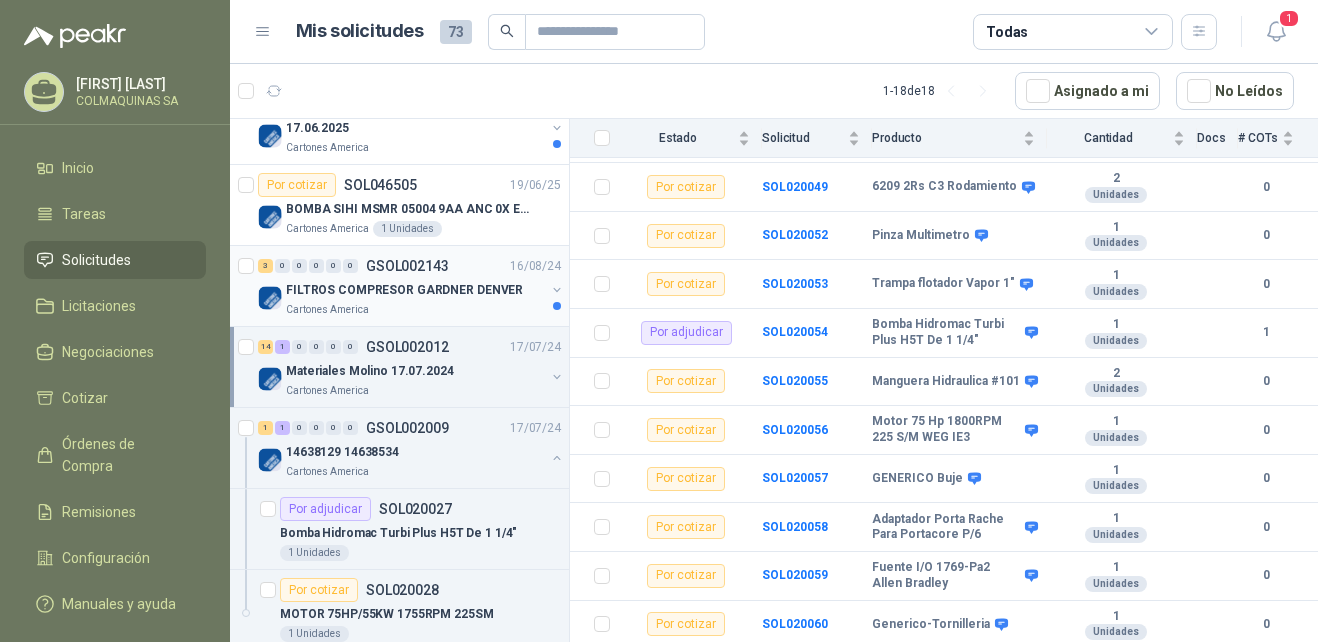 click on "GSOL002143" at bounding box center (407, 266) 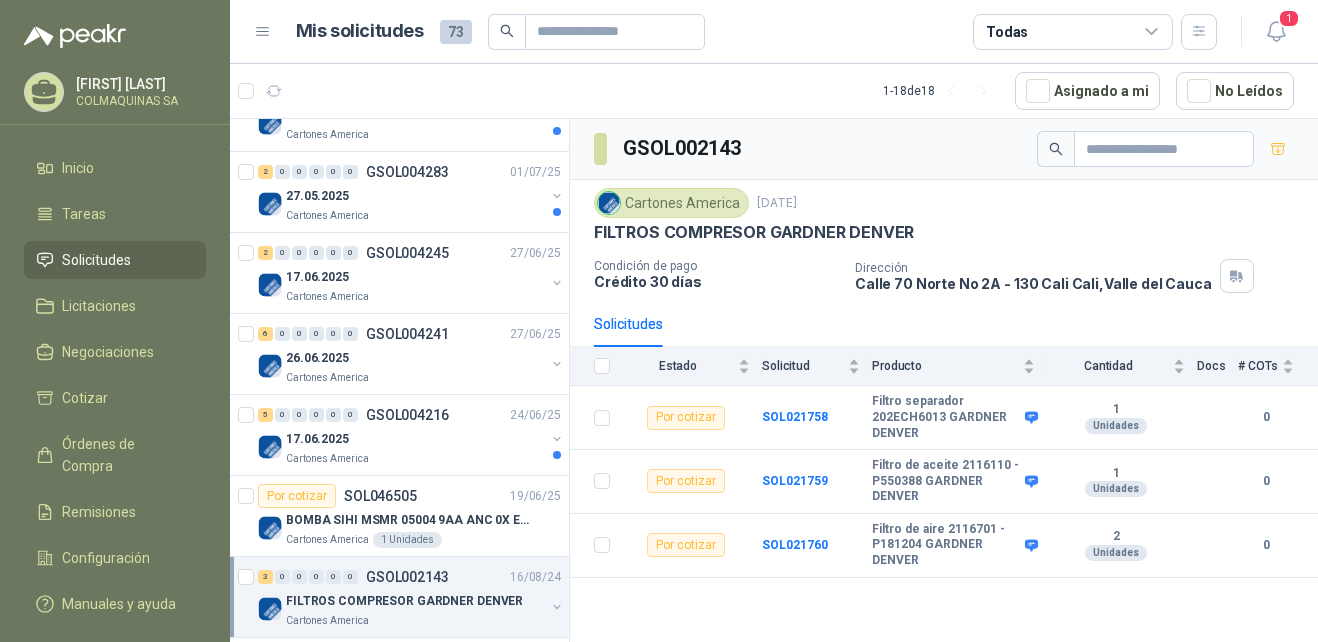 scroll, scrollTop: 387, scrollLeft: 0, axis: vertical 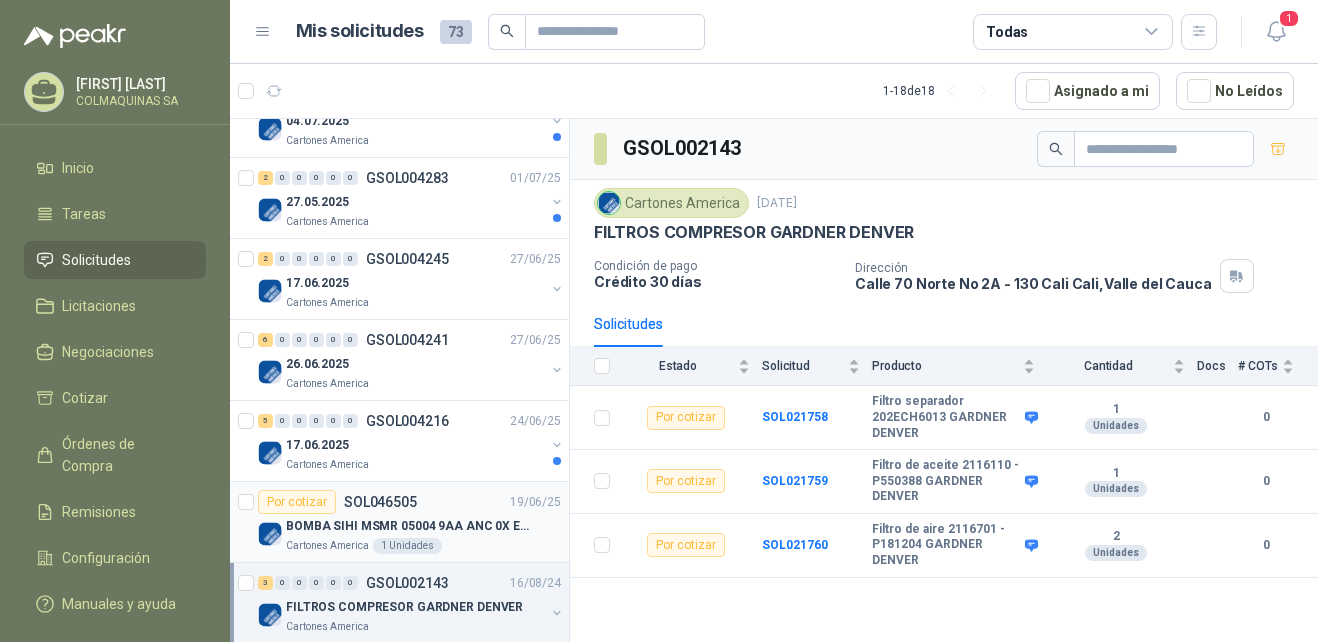 click on "Por cotizar SOL046505" at bounding box center [337, 502] 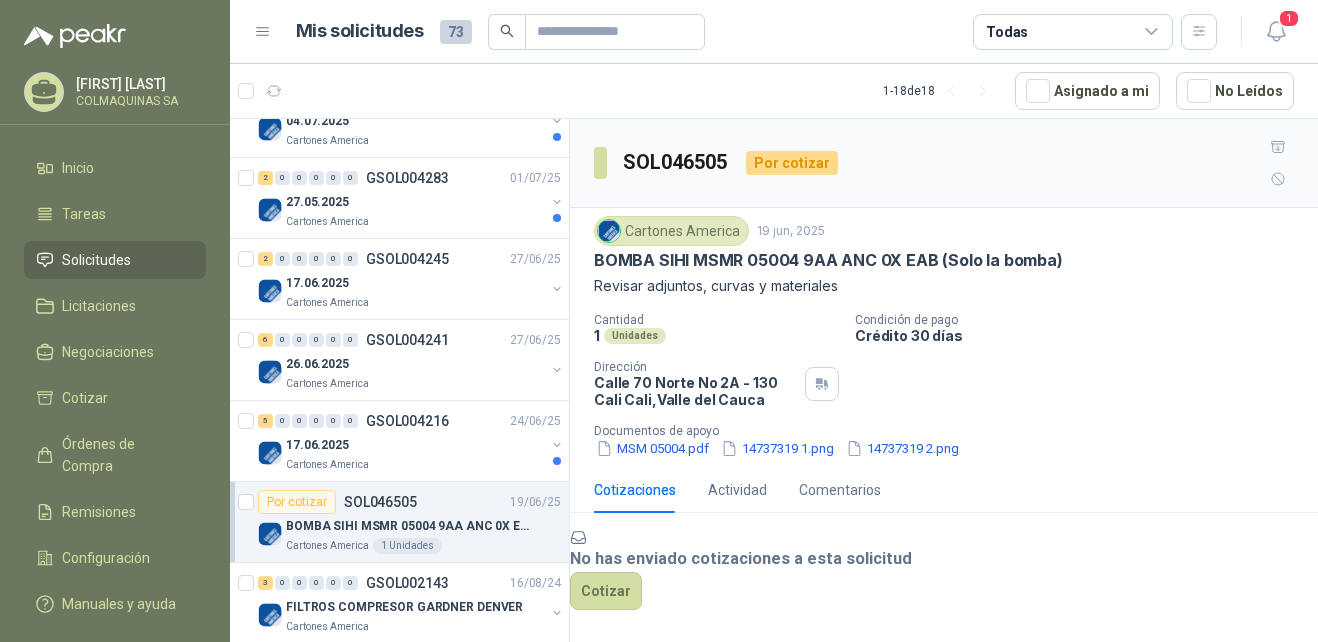 scroll, scrollTop: 103, scrollLeft: 0, axis: vertical 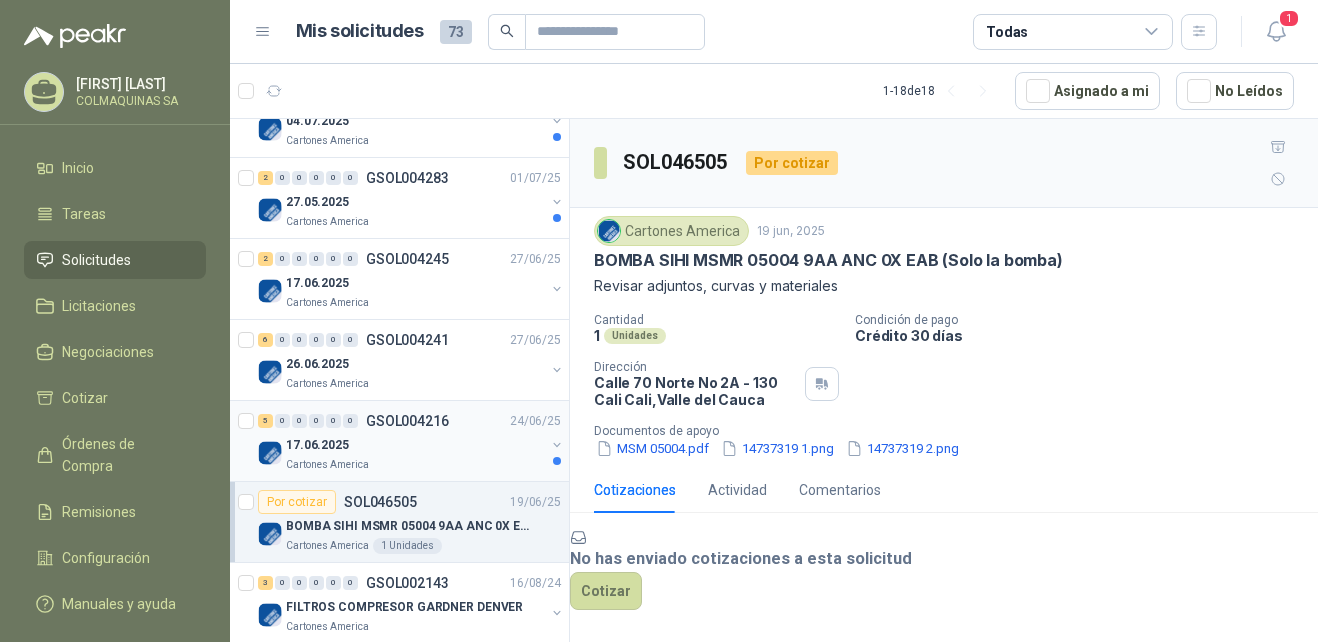 click on "GSOL004216" at bounding box center (407, 421) 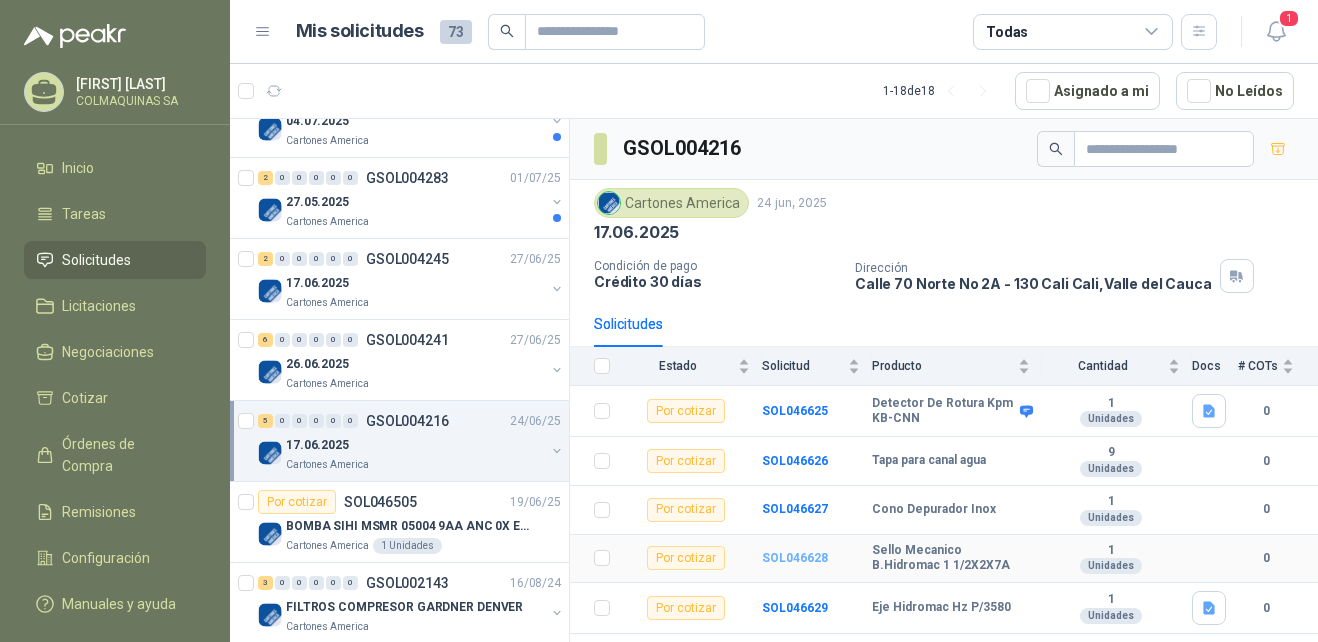 click on "SOL046628" at bounding box center (795, 558) 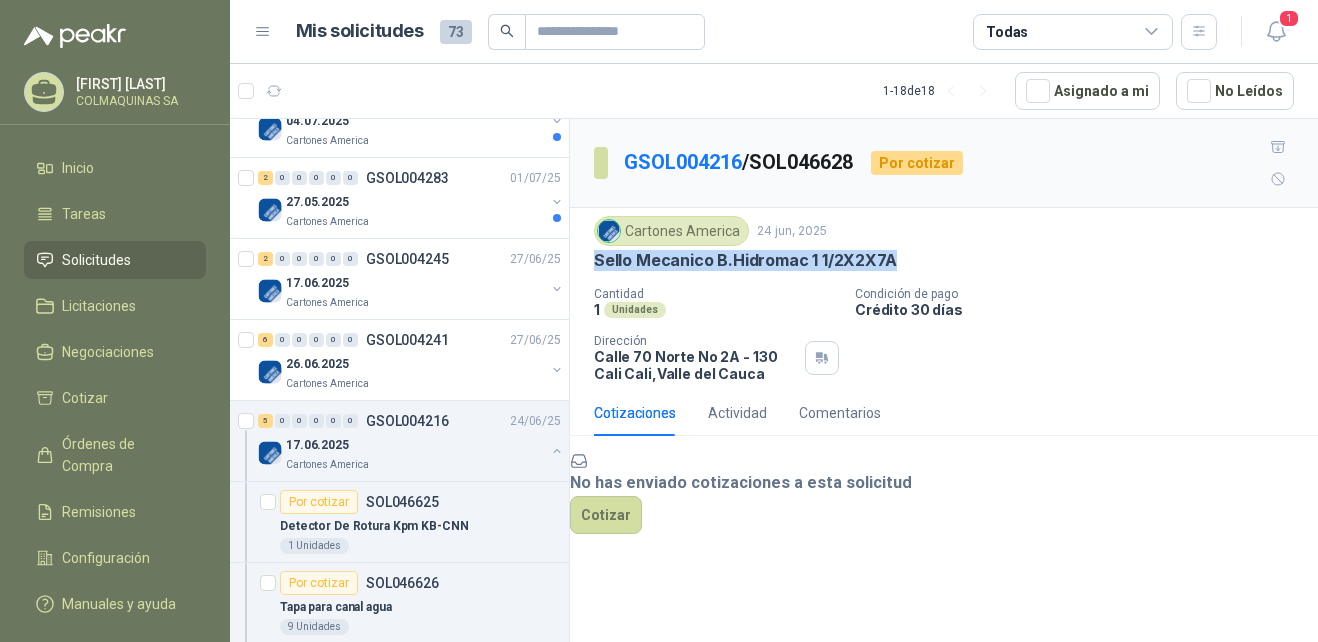 drag, startPoint x: 596, startPoint y: 229, endPoint x: 891, endPoint y: 227, distance: 295.00677 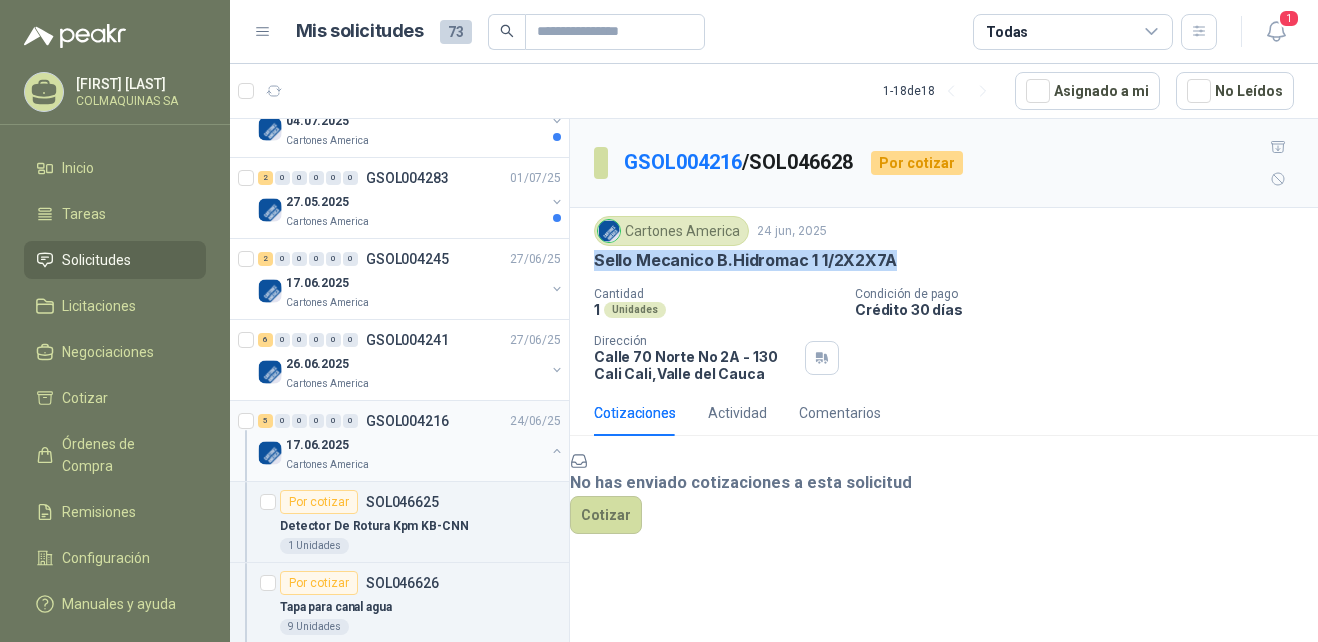click on "17.06.2025" at bounding box center [317, 445] 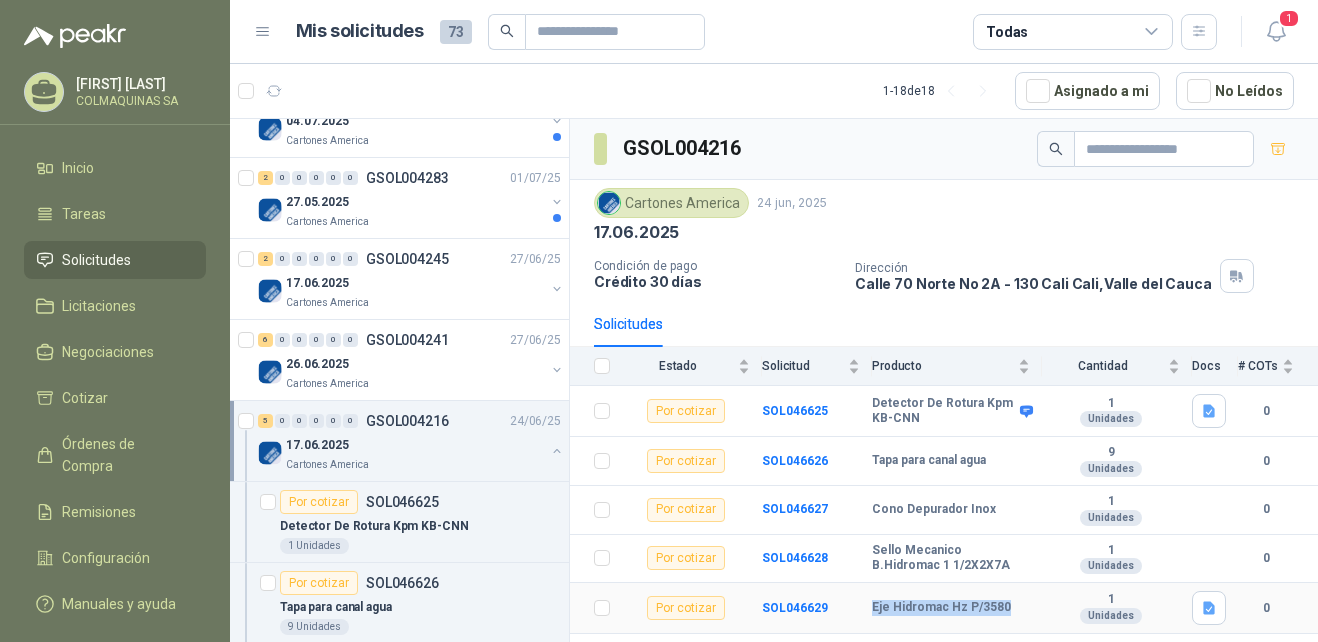 drag, startPoint x: 873, startPoint y: 605, endPoint x: 1005, endPoint y: 602, distance: 132.03409 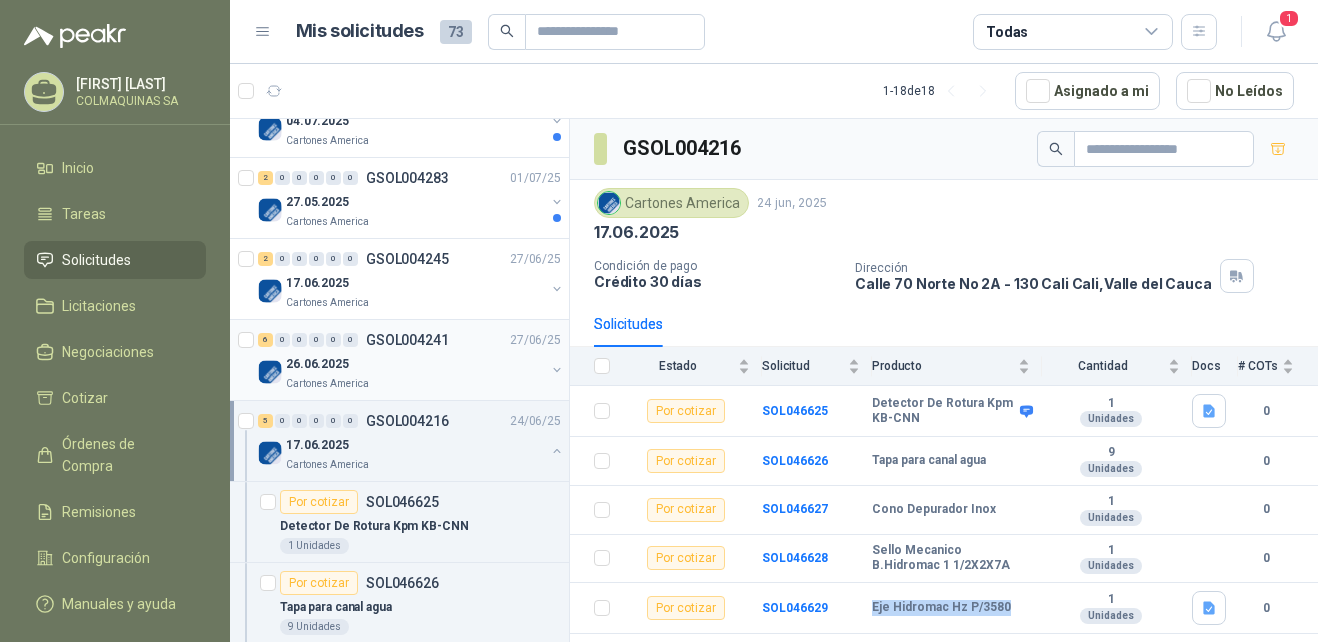 click on "GSOL004241" at bounding box center [407, 340] 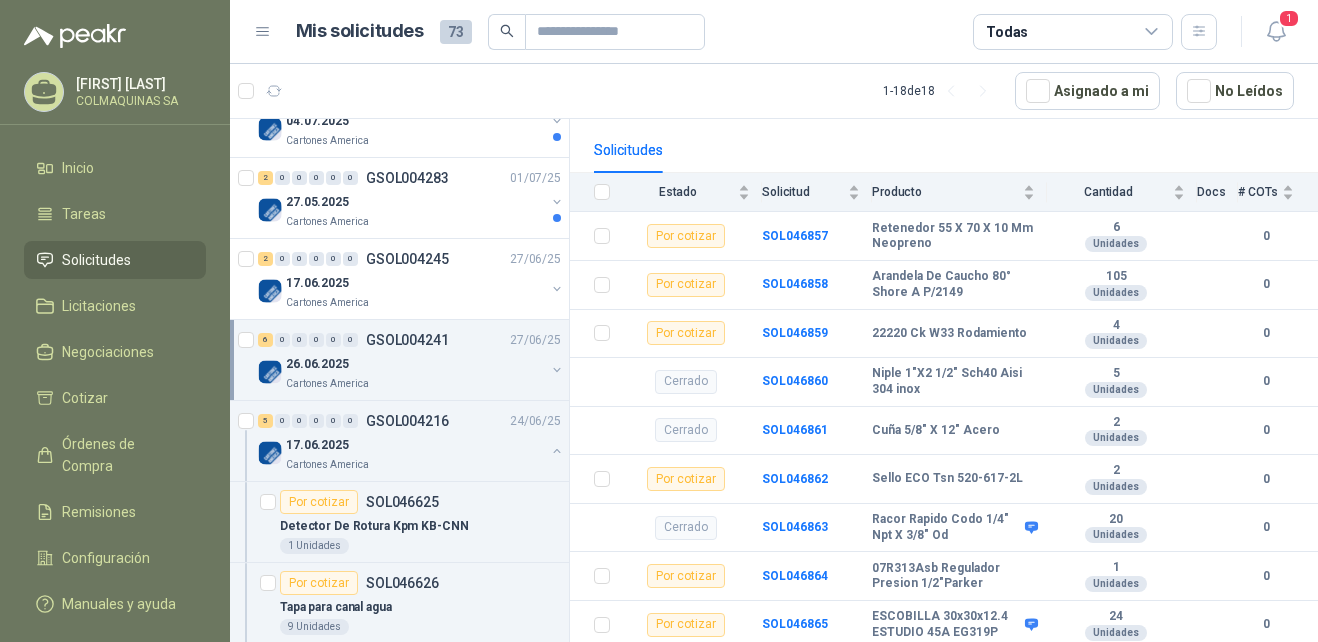 scroll, scrollTop: 175, scrollLeft: 0, axis: vertical 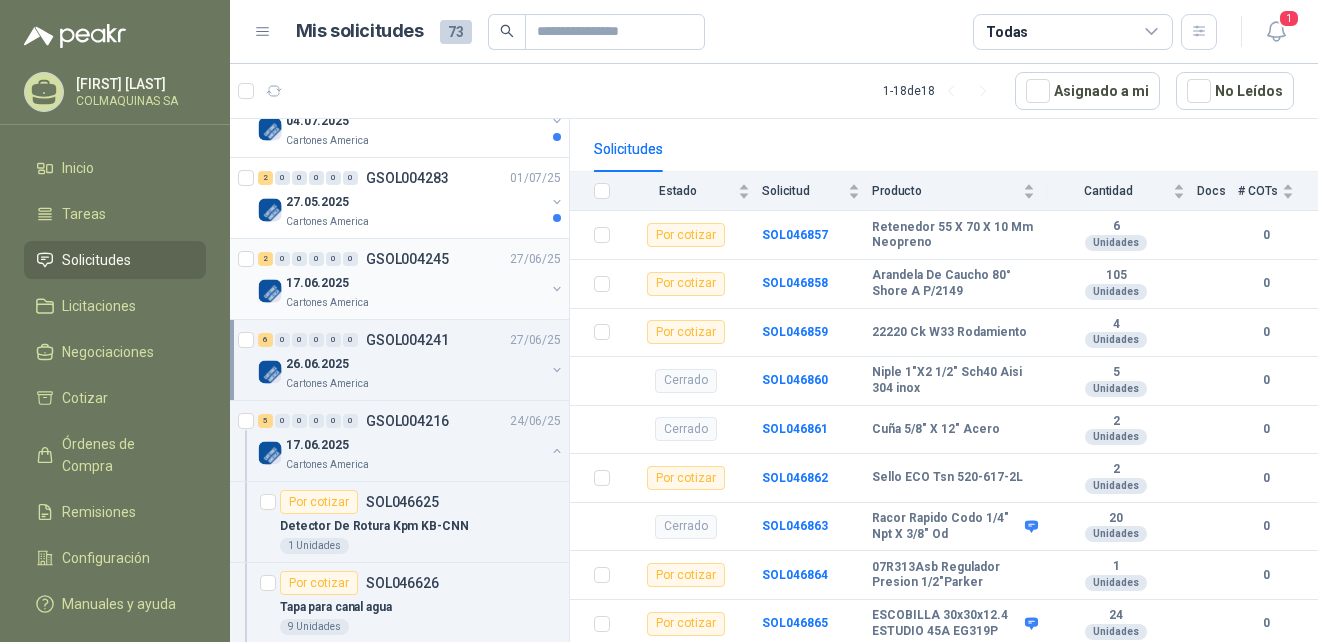 click on "GSOL004245" at bounding box center (407, 259) 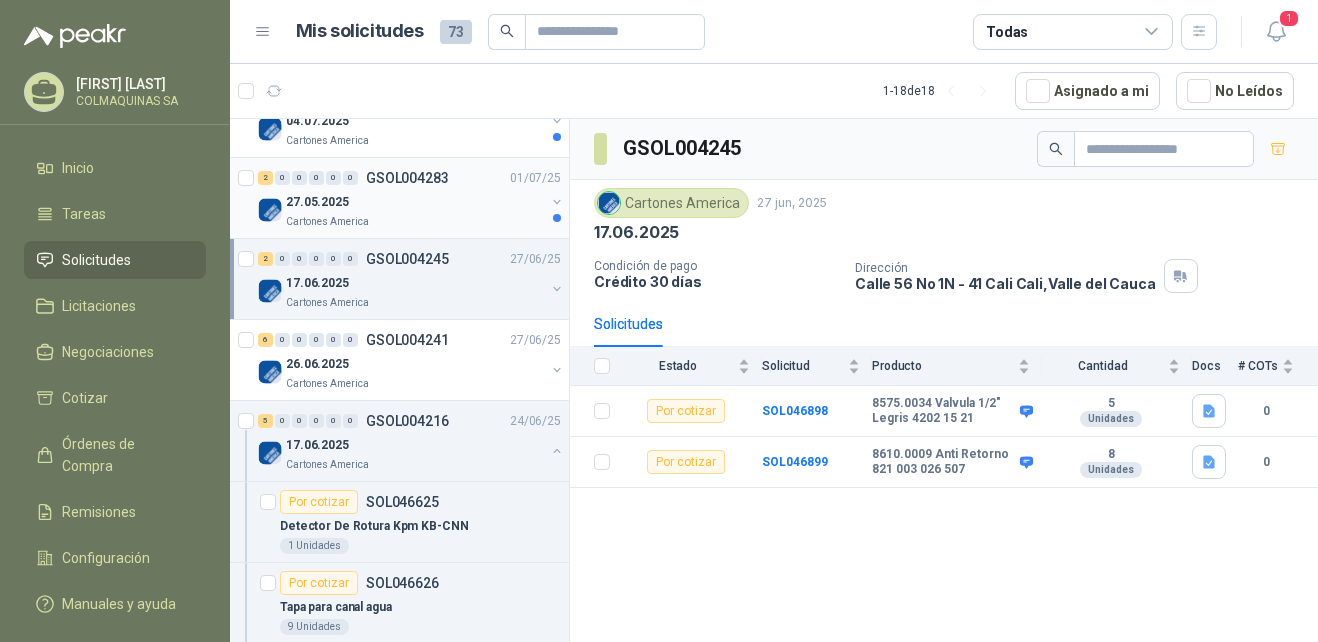 click on "GSOL004283" at bounding box center [407, 178] 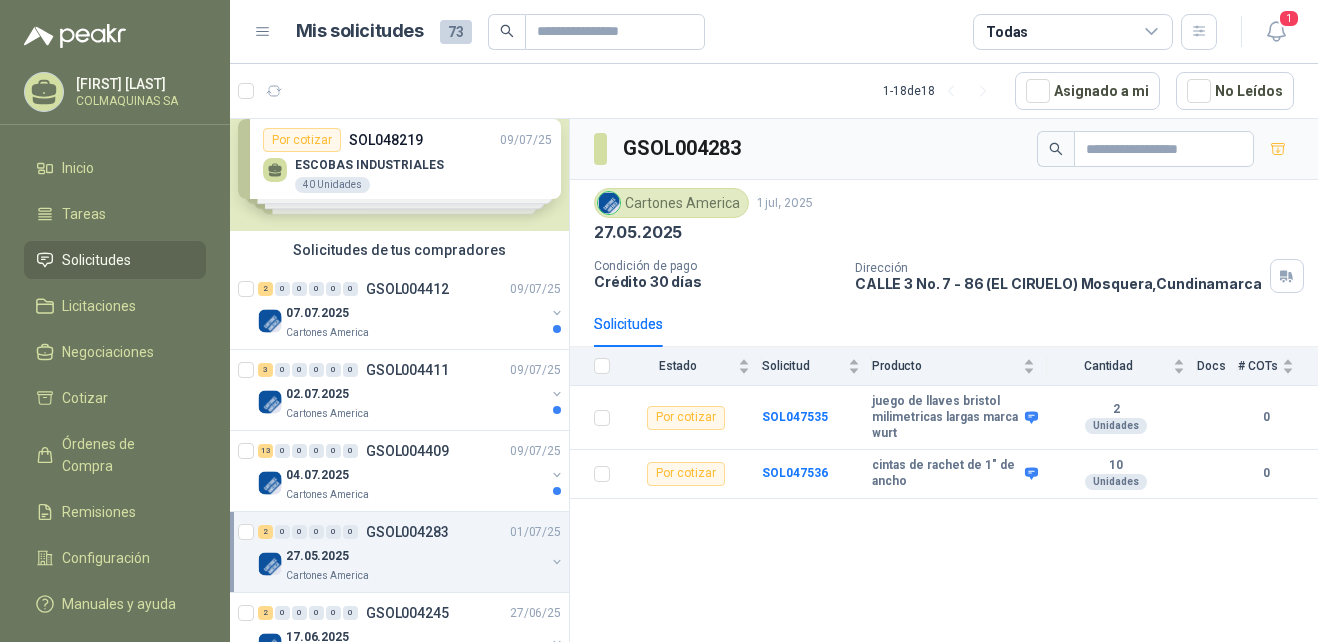 scroll, scrollTop: 13, scrollLeft: 0, axis: vertical 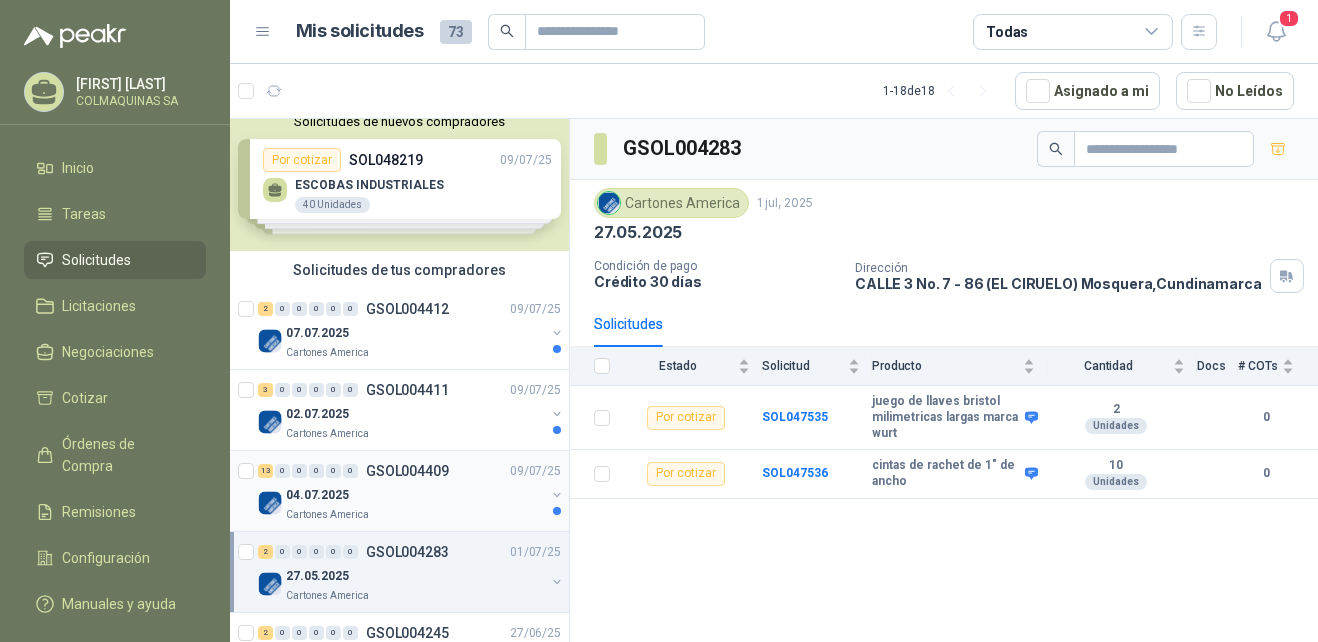 click on "GSOL004409" at bounding box center [407, 471] 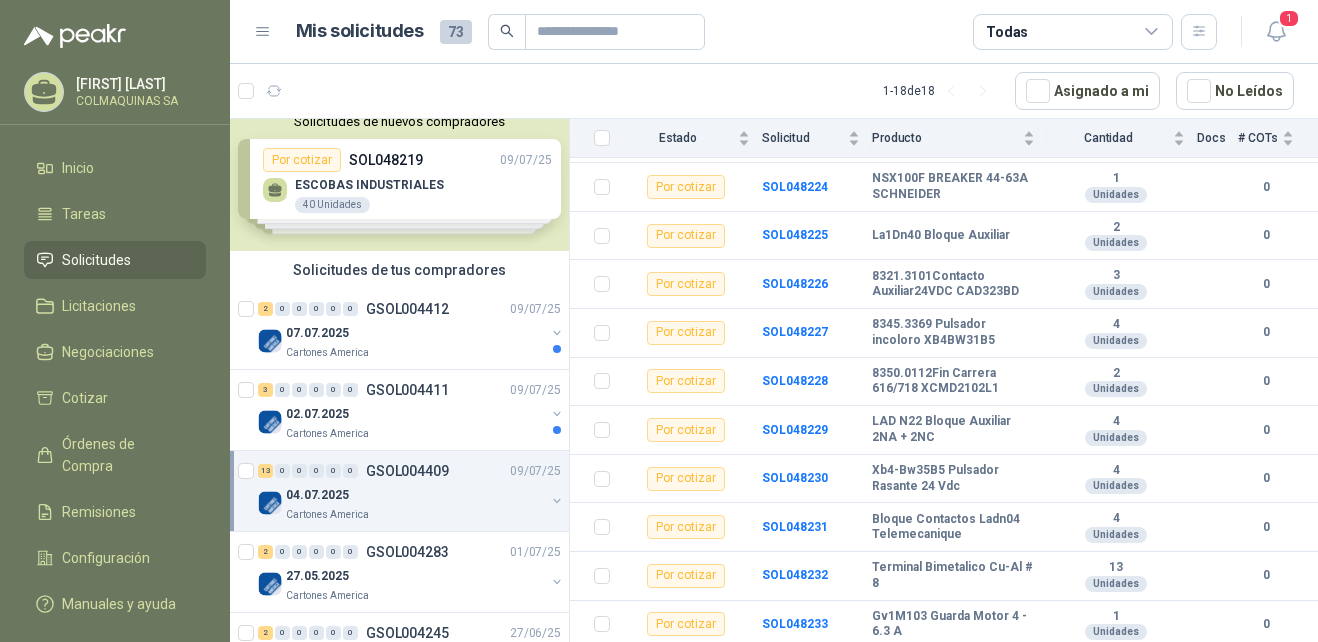 scroll, scrollTop: 0, scrollLeft: 0, axis: both 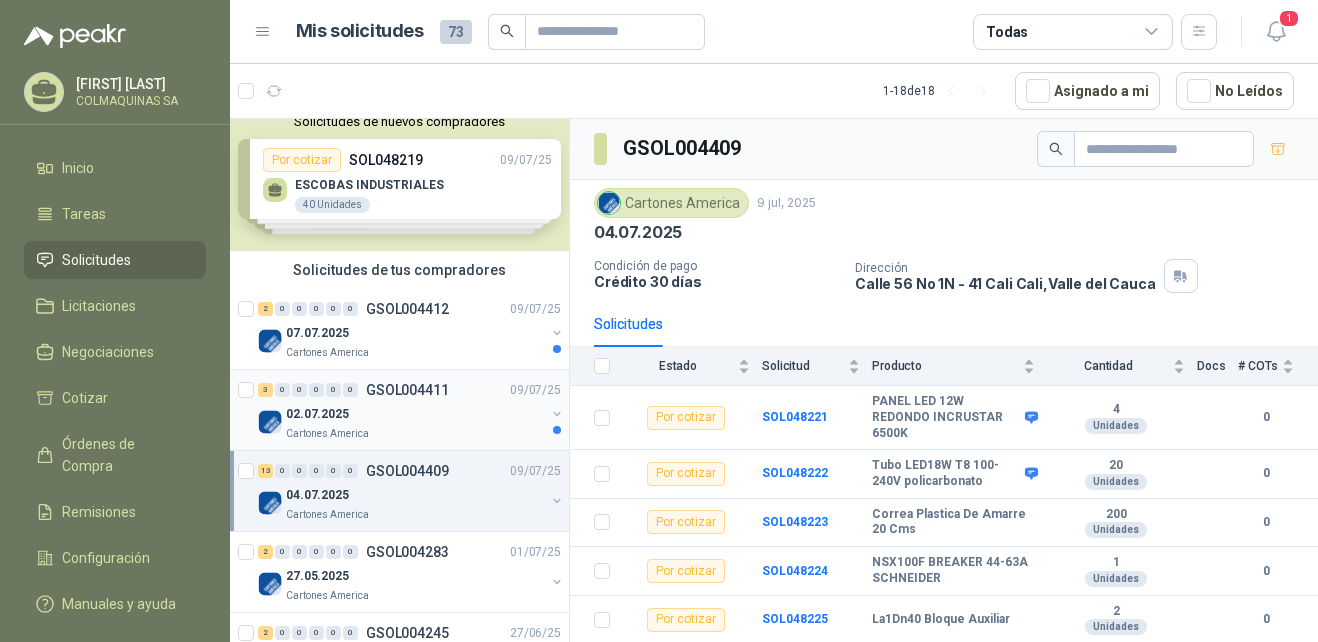 click on "GSOL004411" at bounding box center (407, 390) 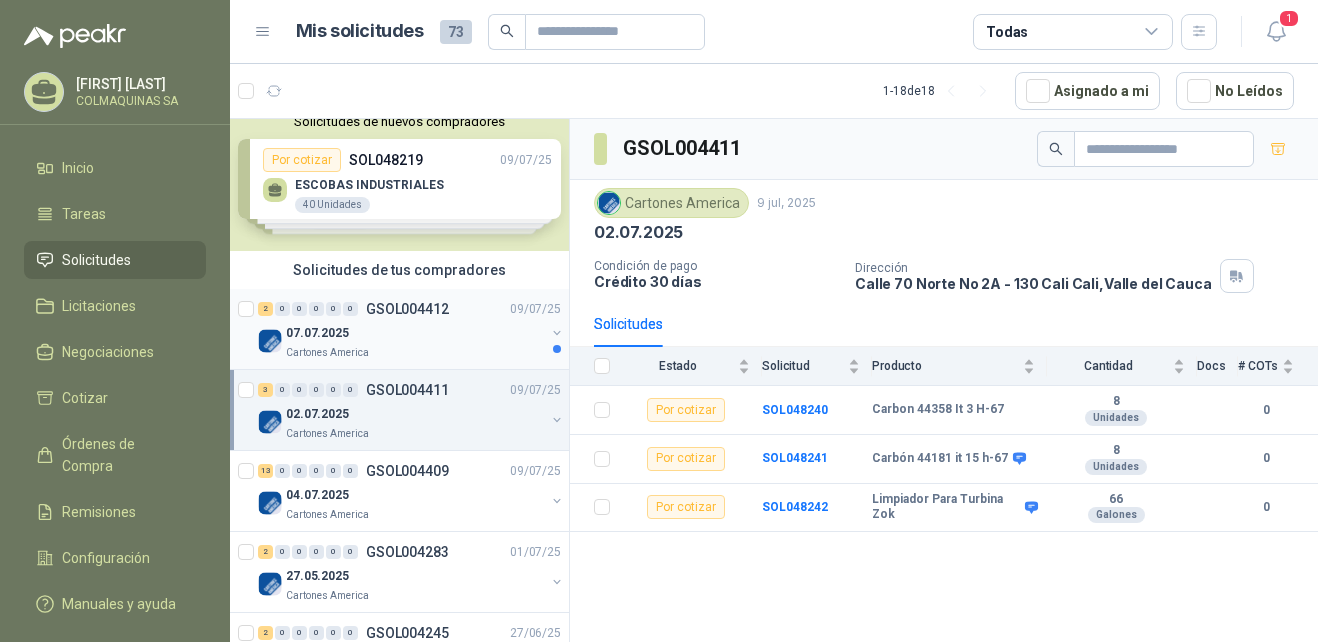 click on "GSOL004412" at bounding box center (407, 309) 